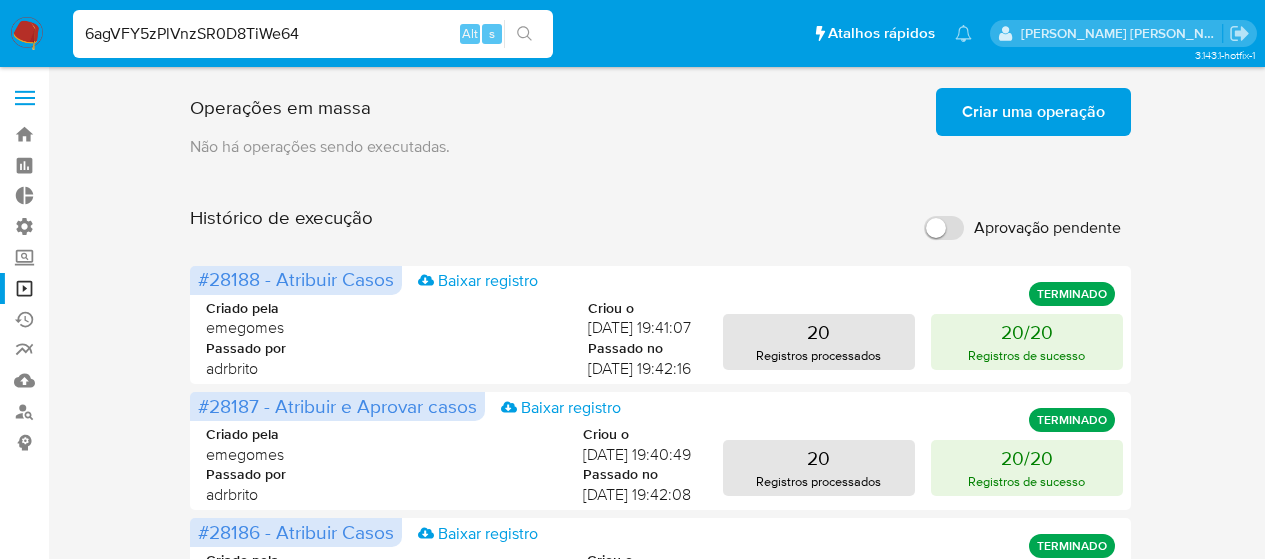 scroll, scrollTop: 0, scrollLeft: 0, axis: both 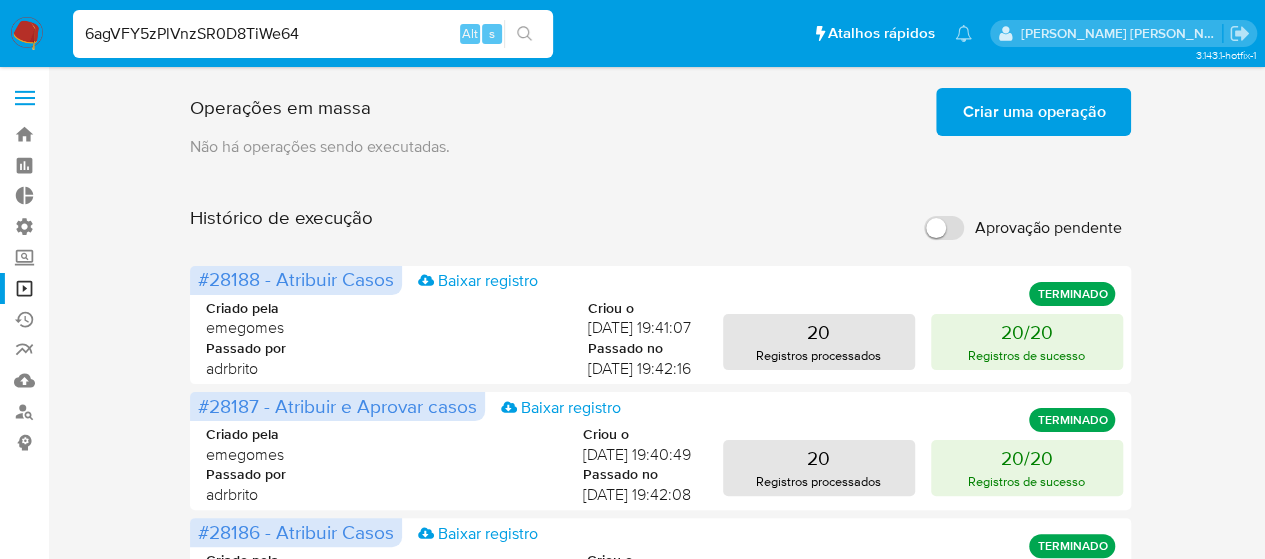 type on "6agVFY5zPlVnzSR0D8TiWe64" 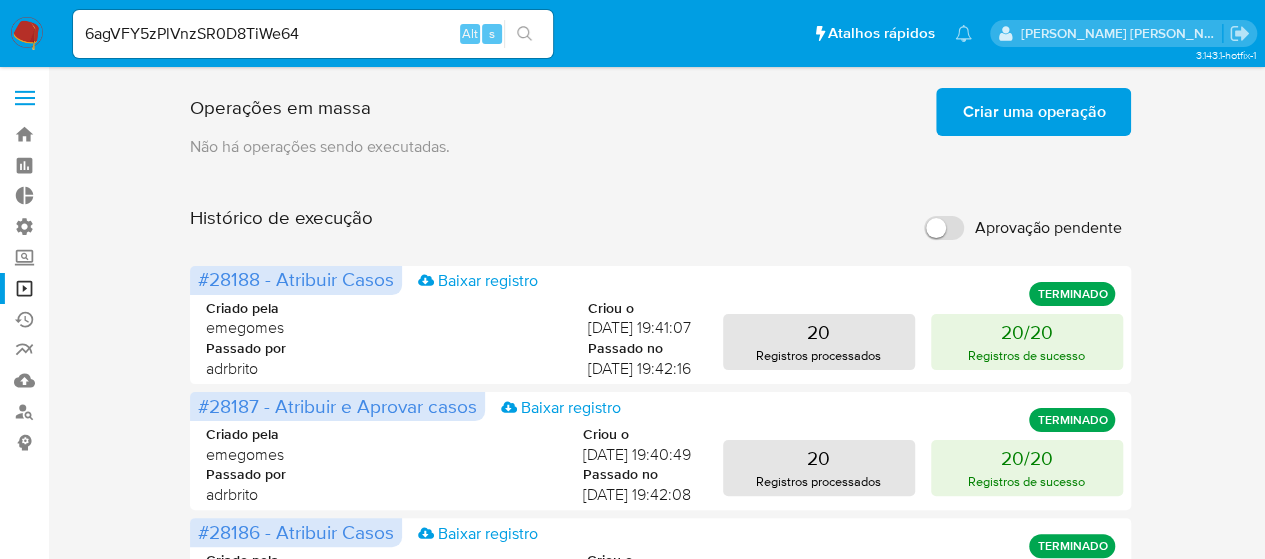click 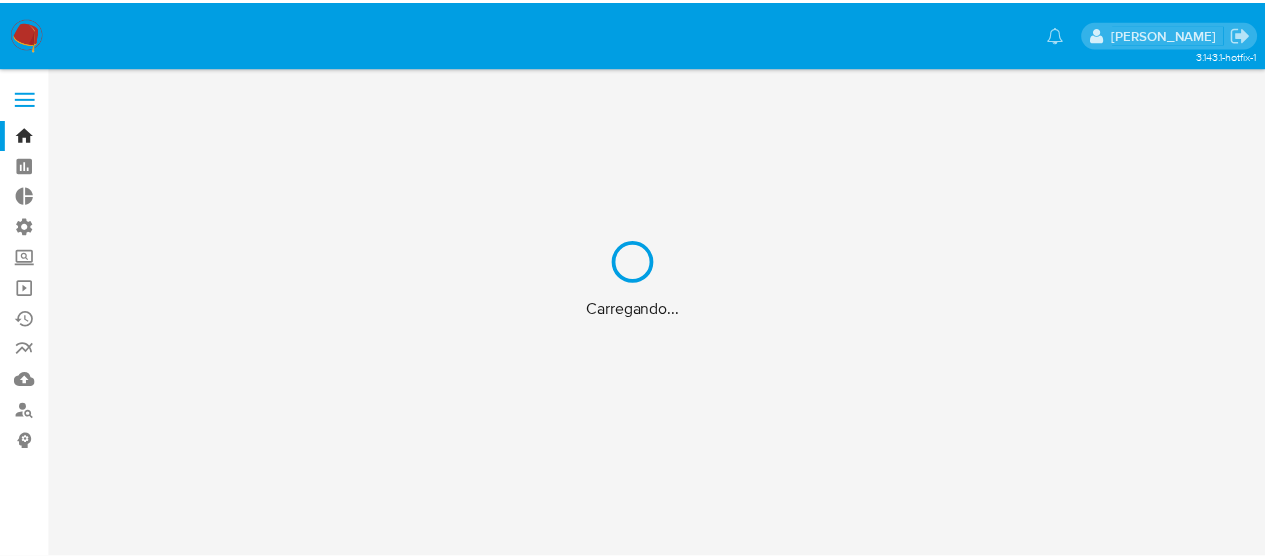 scroll, scrollTop: 0, scrollLeft: 0, axis: both 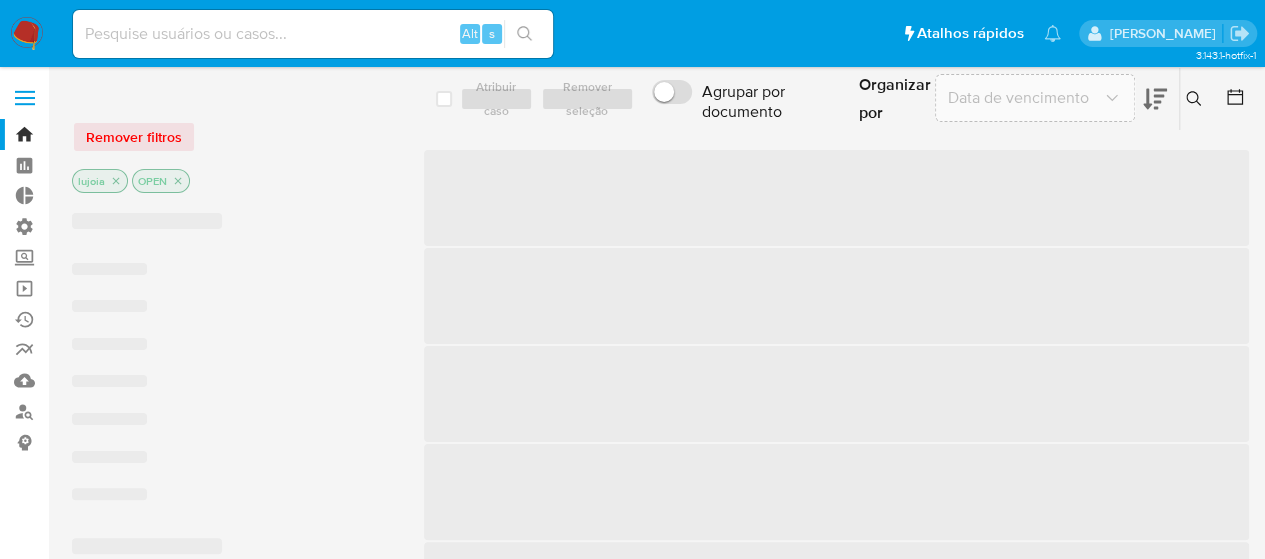 click at bounding box center [313, 34] 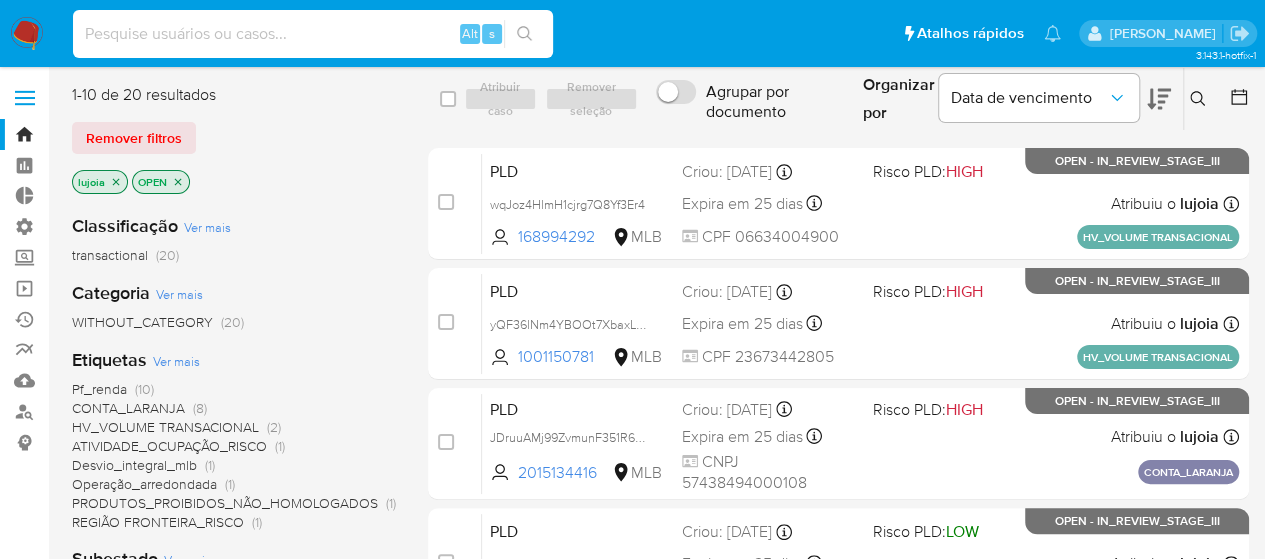 paste on "6agVFY5zPlVnzSR0D8TiWe64" 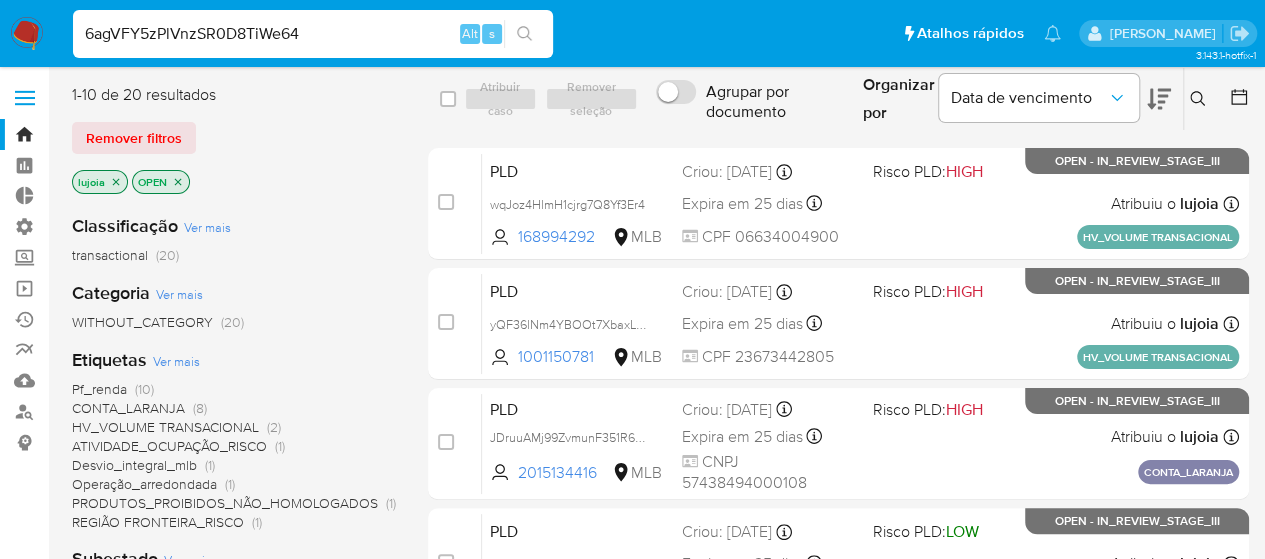 type on "6agVFY5zPlVnzSR0D8TiWe64" 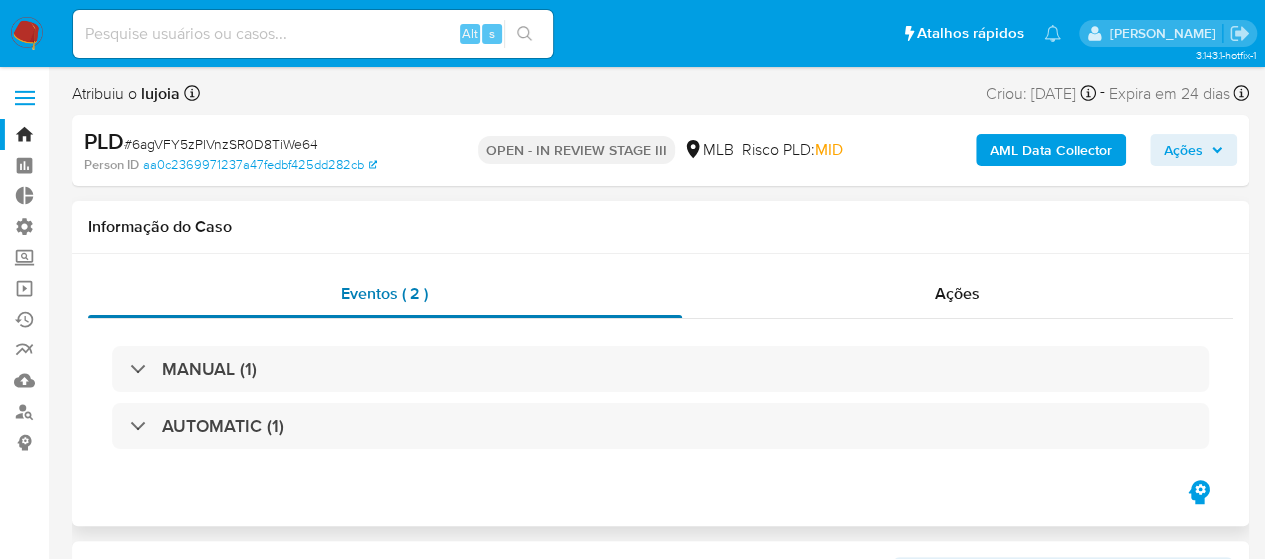 select on "10" 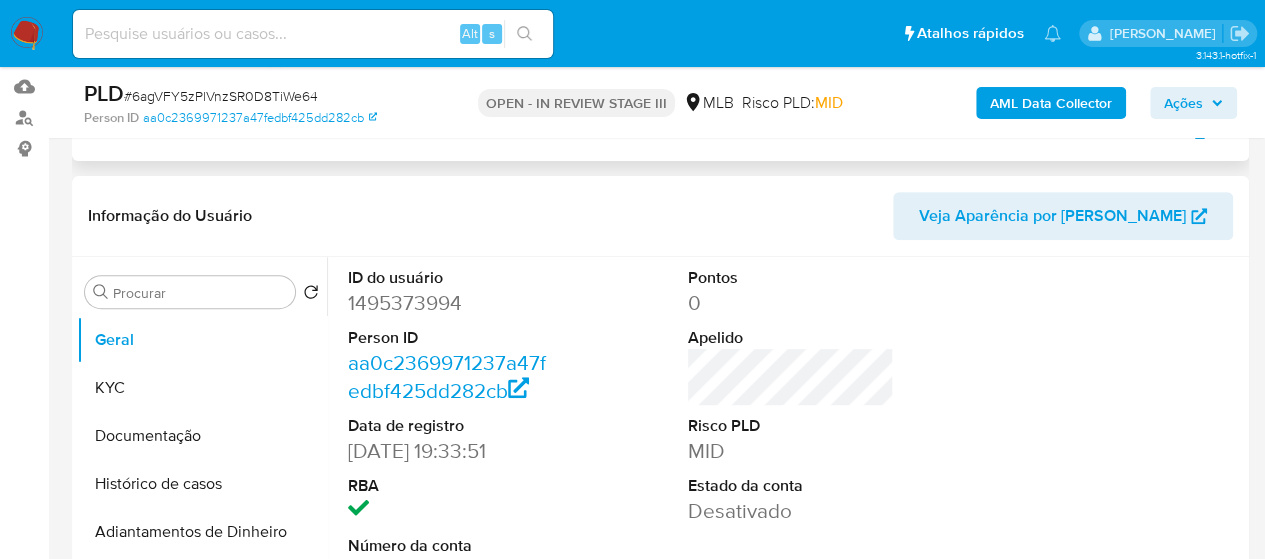 scroll, scrollTop: 300, scrollLeft: 0, axis: vertical 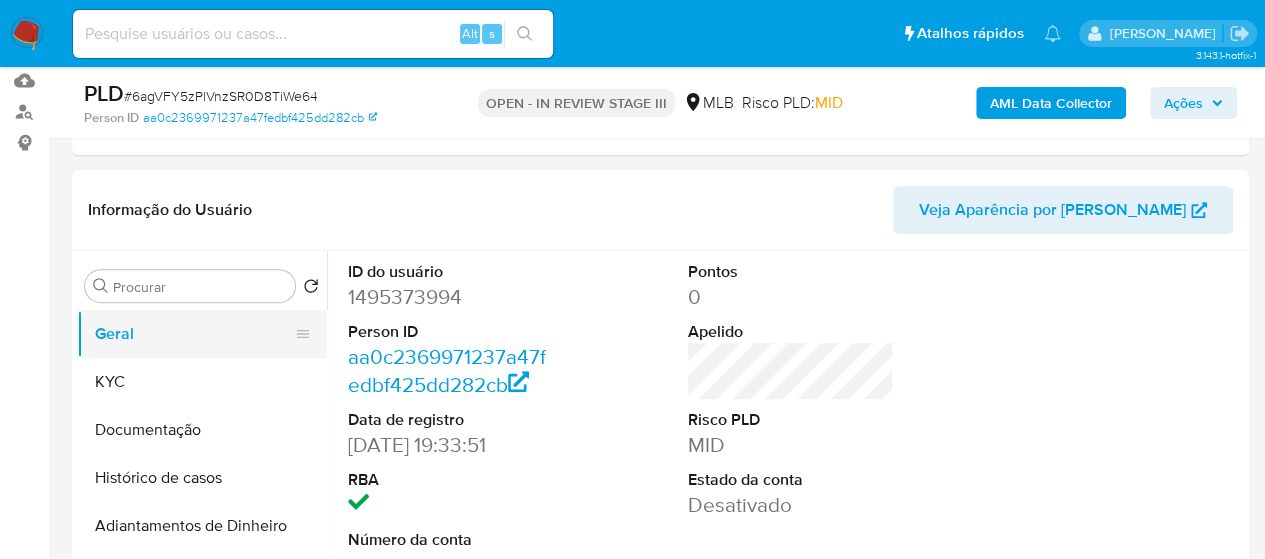click on "Geral" at bounding box center (194, 334) 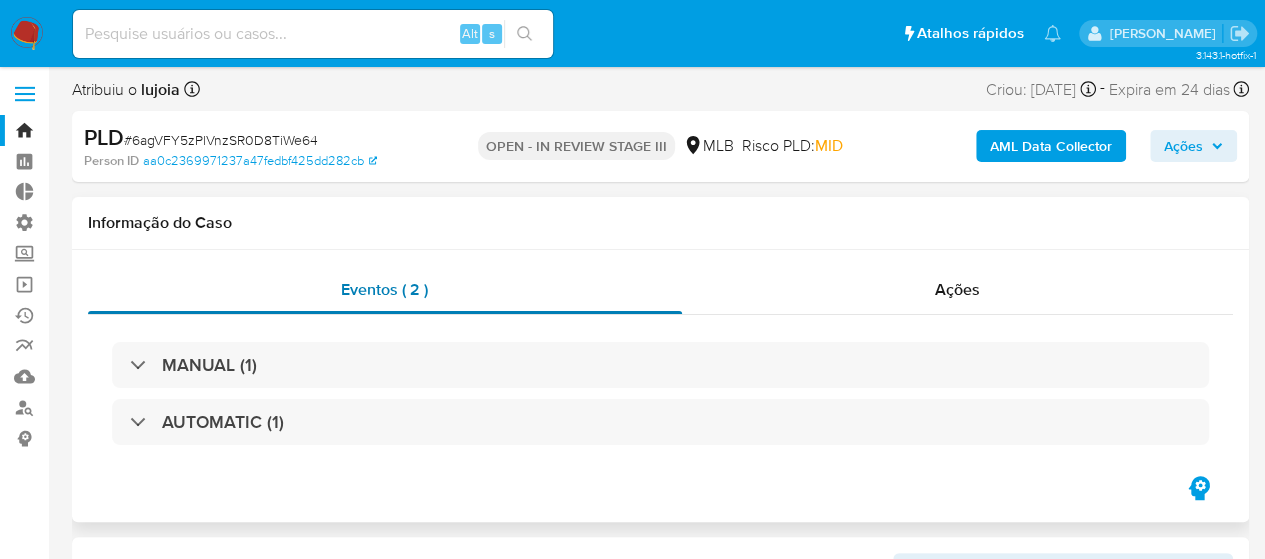scroll, scrollTop: 0, scrollLeft: 0, axis: both 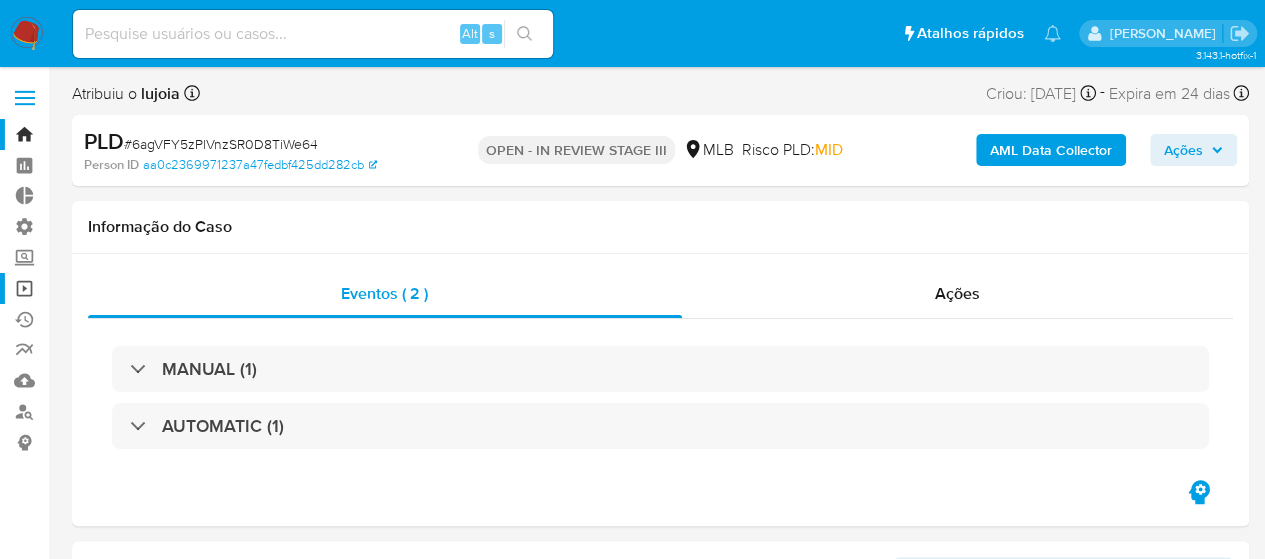 click on "Operações em massa" at bounding box center [119, 288] 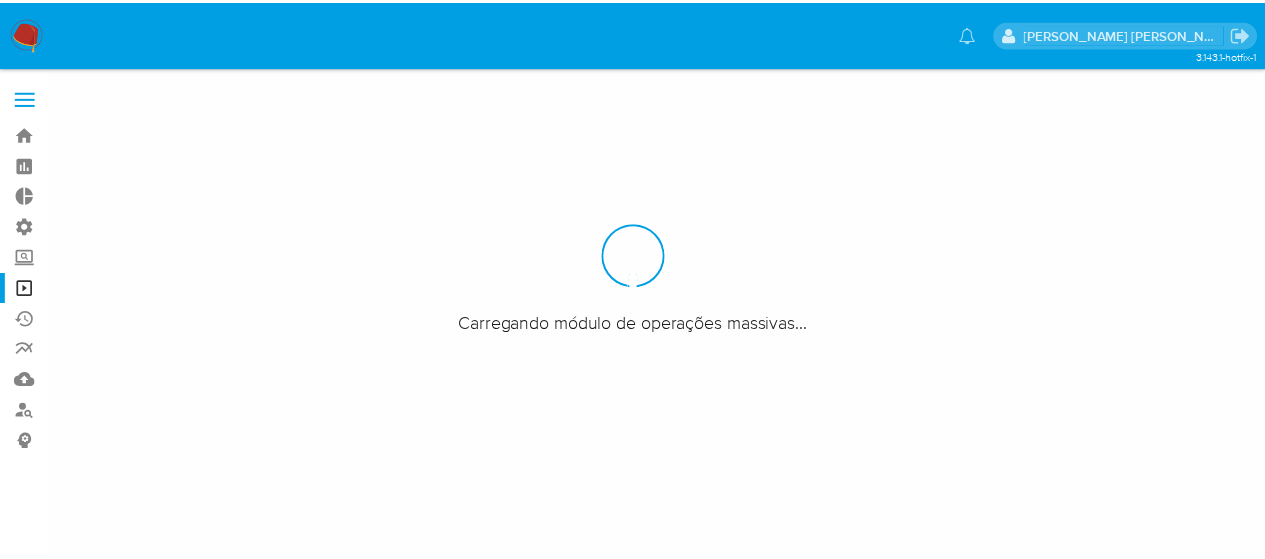 scroll, scrollTop: 0, scrollLeft: 0, axis: both 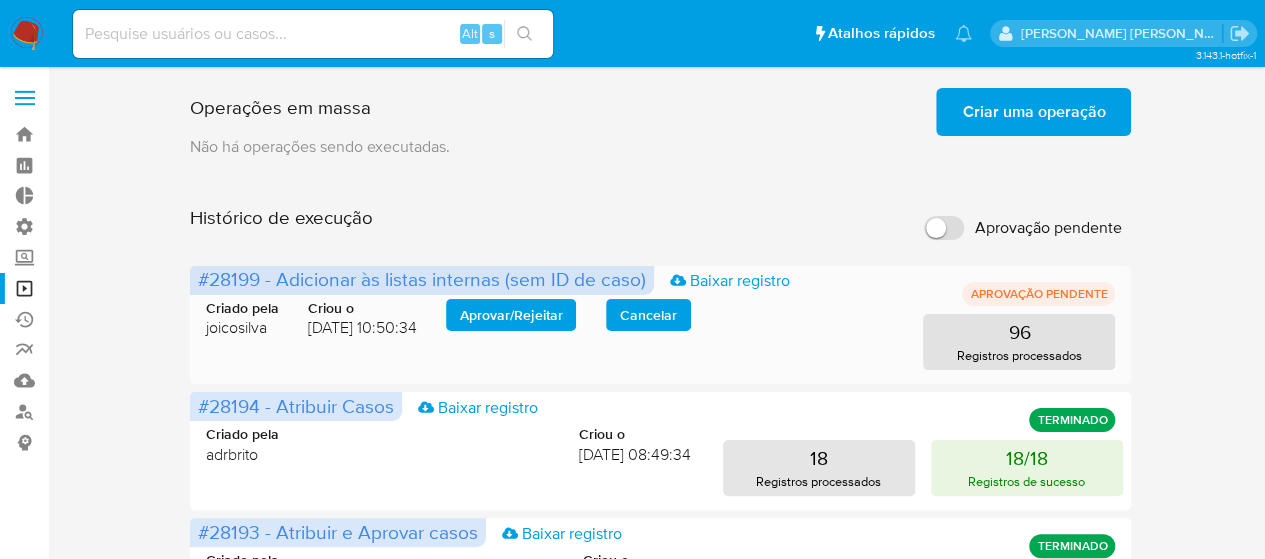 click on "Aprovar  /  Rejeitar" at bounding box center [511, 315] 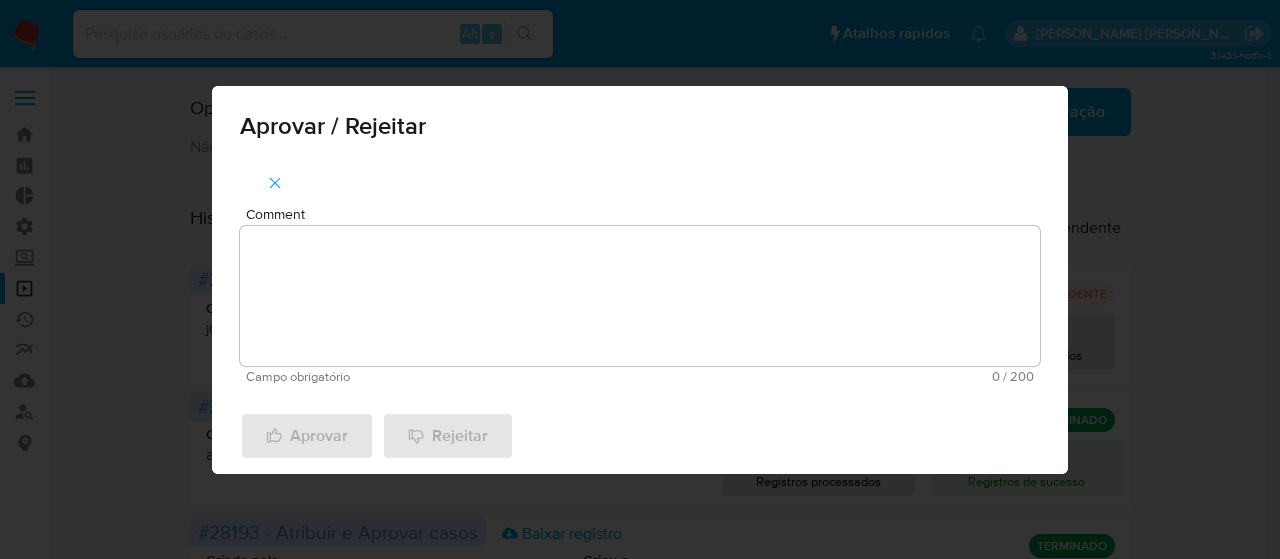 click on "Comment" at bounding box center (640, 296) 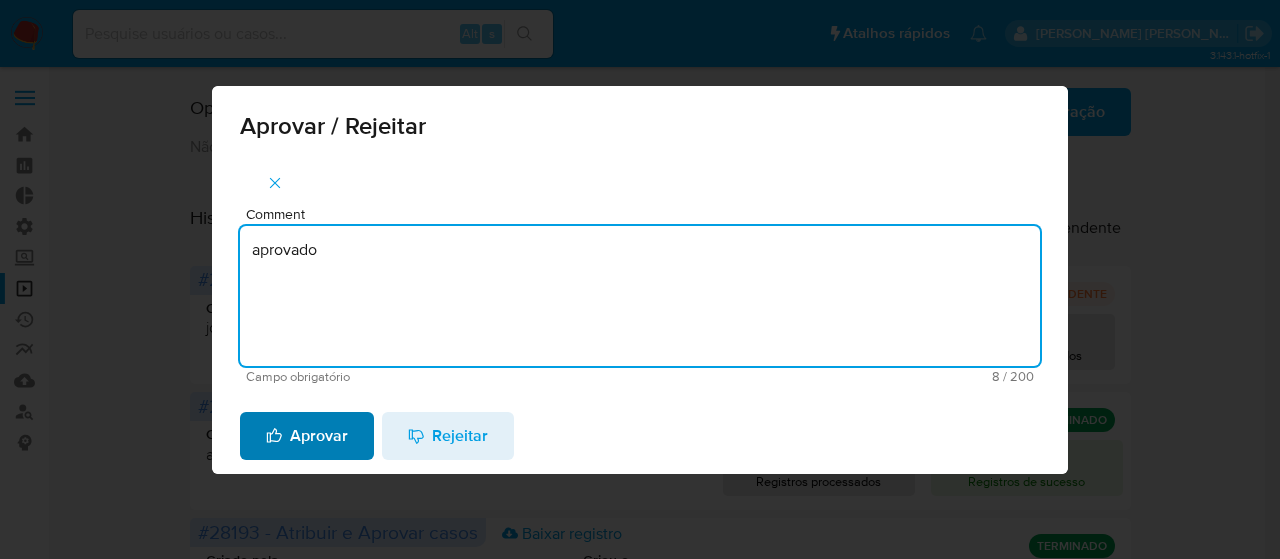 type on "aprovado" 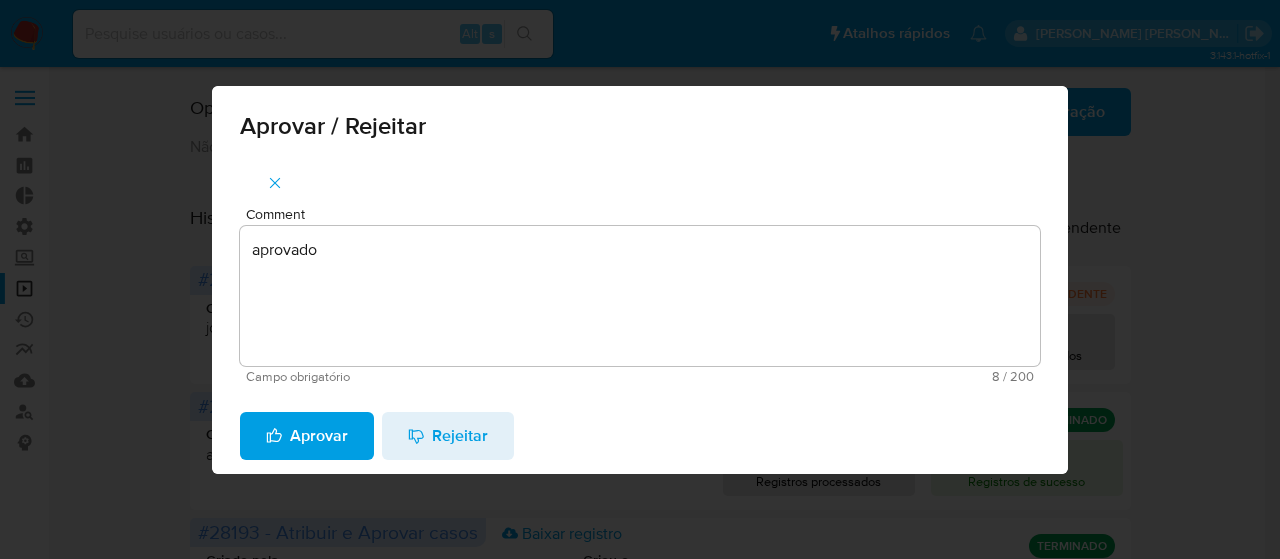 click on "Aprovar" at bounding box center [307, 436] 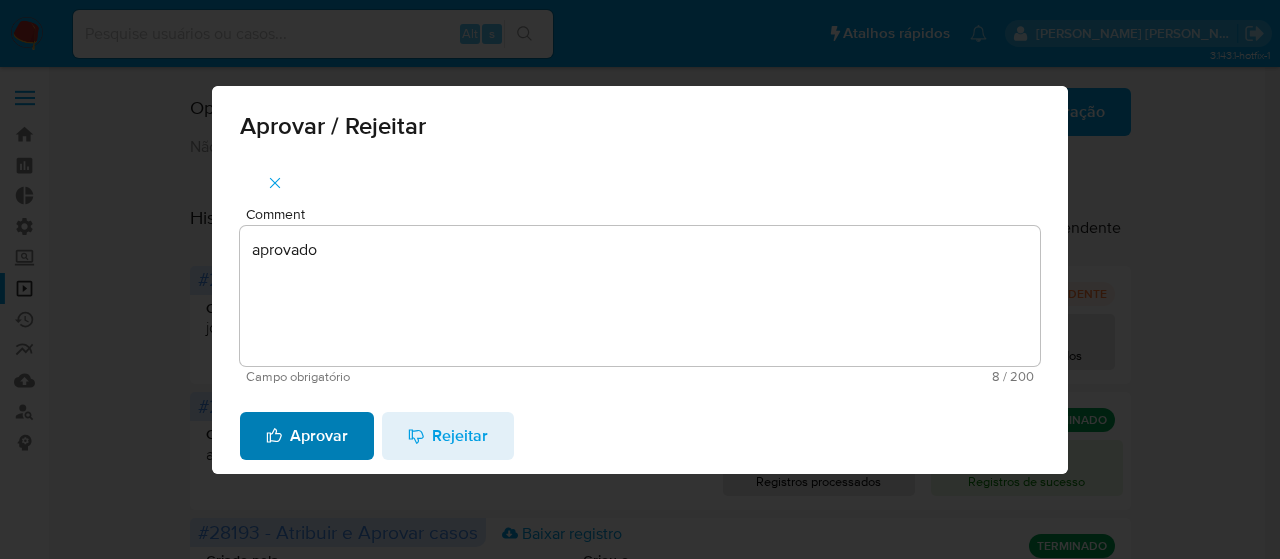 type 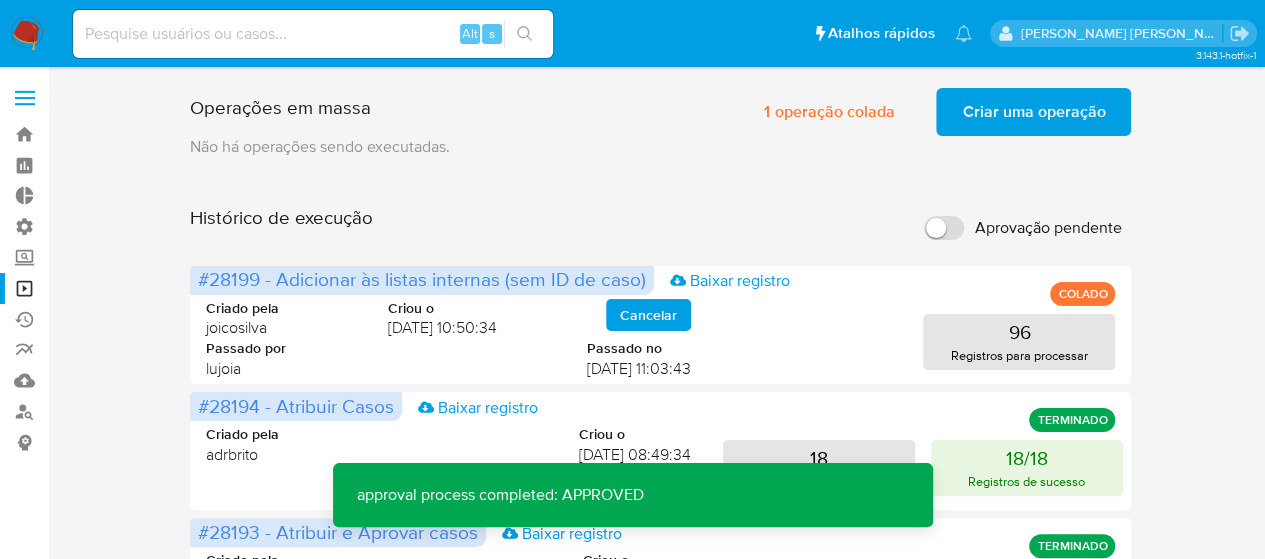 click on "Criar uma operação" at bounding box center (1033, 112) 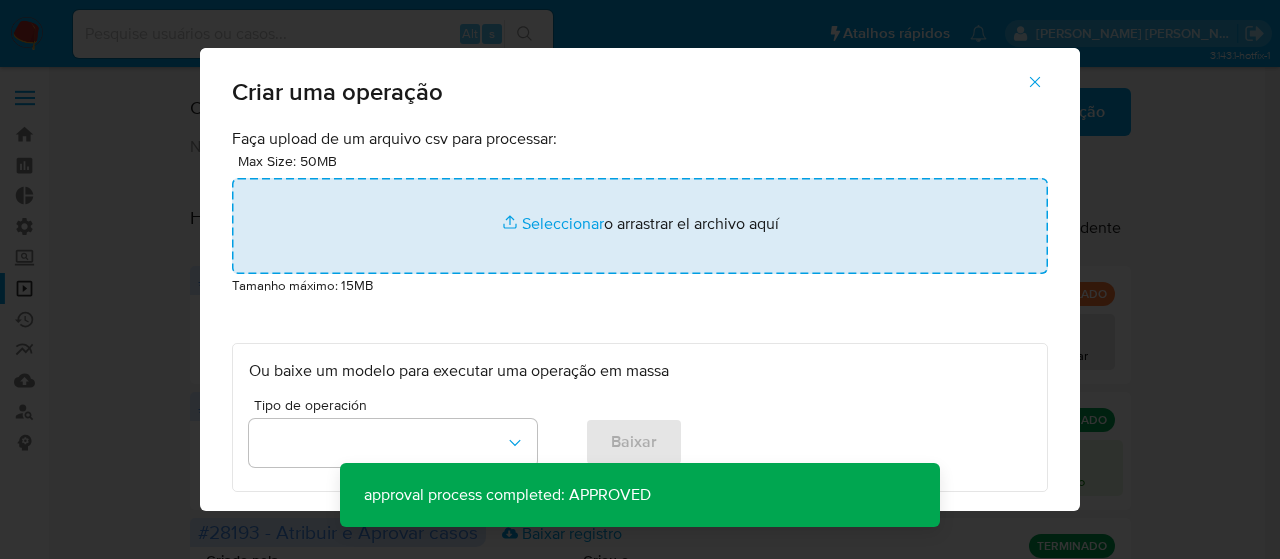 click at bounding box center [640, 226] 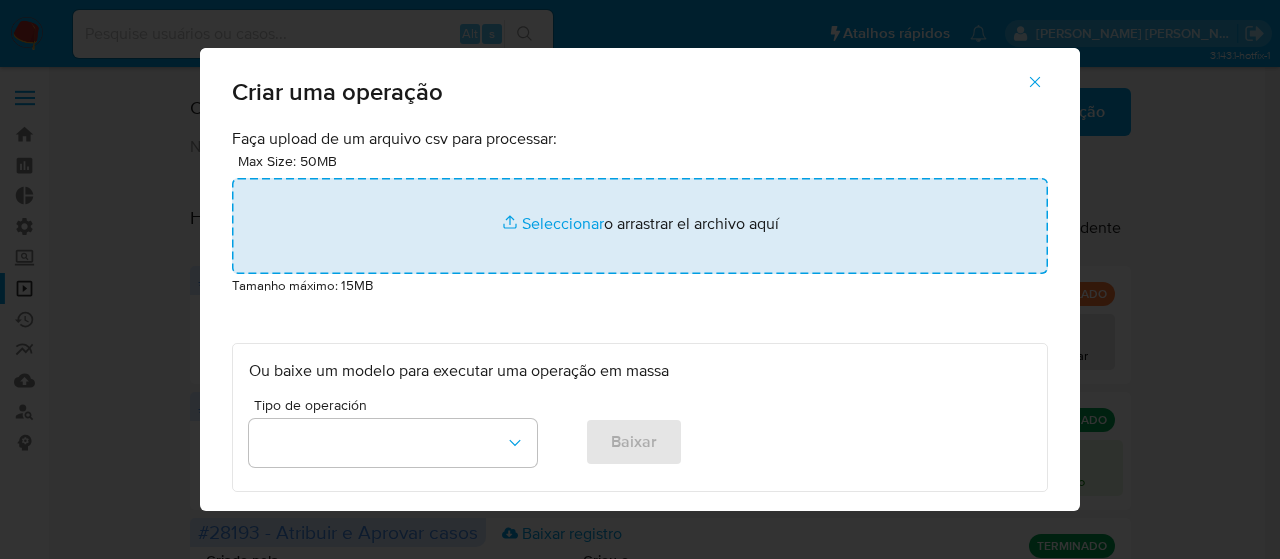 type on "C:\fakepath\ASSIGN_AND_CLOSE_CASE (3).csv" 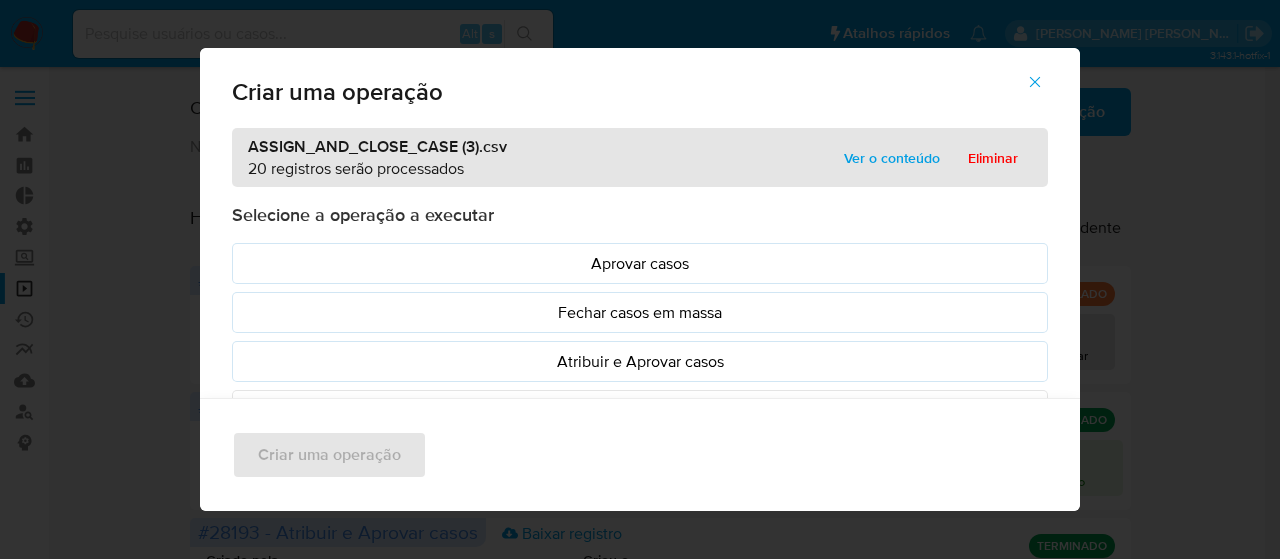 click on "Atribuir e Aprovar casos" at bounding box center [640, 361] 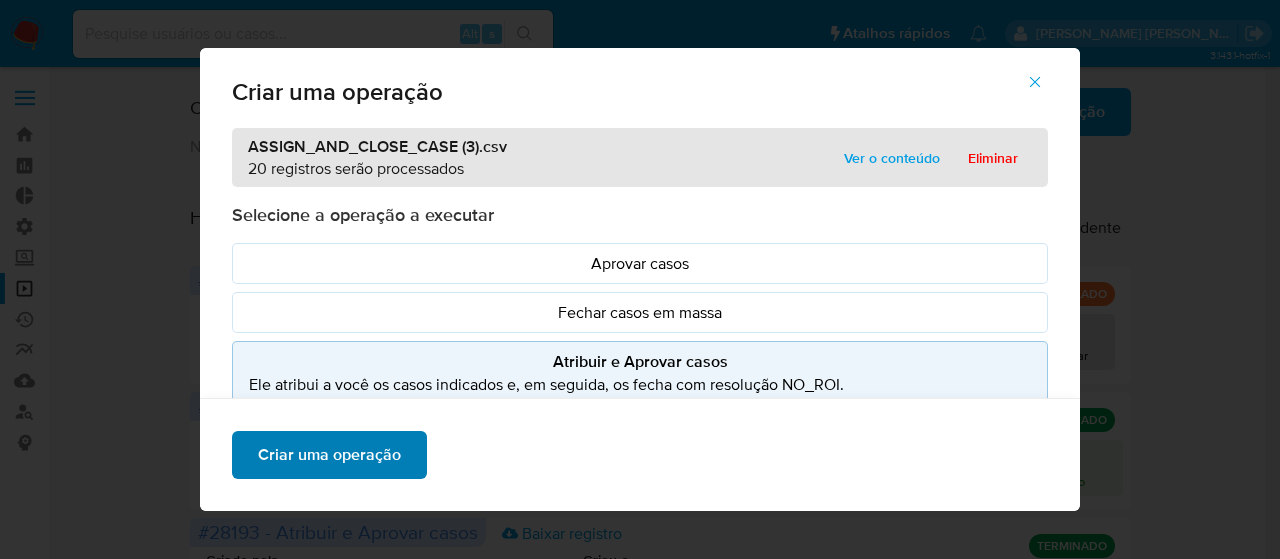 click on "Criar uma operação" at bounding box center [329, 455] 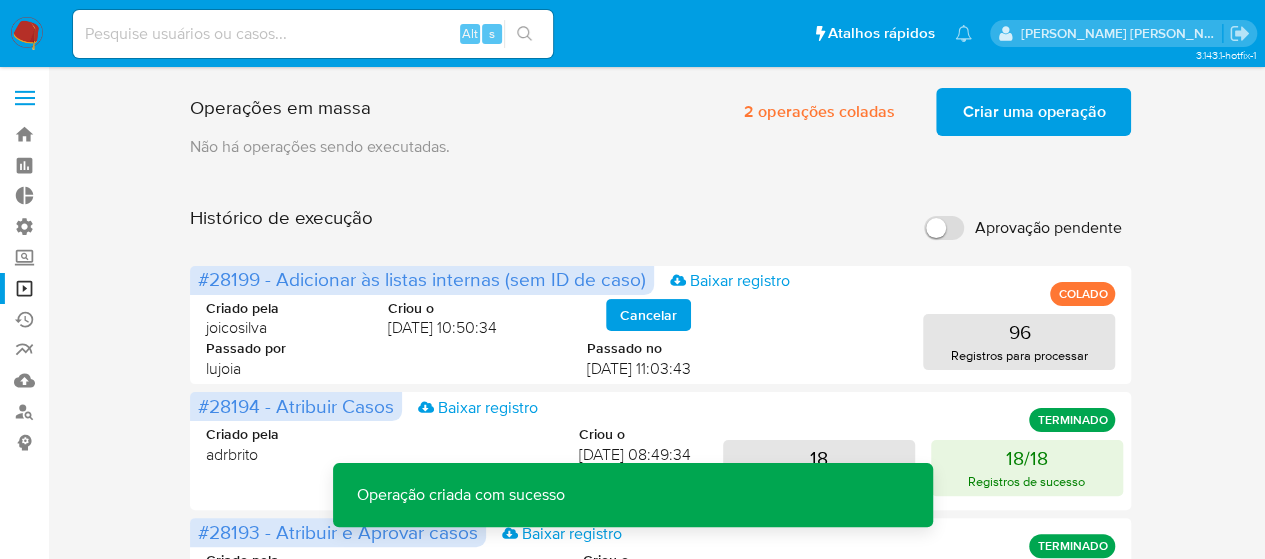 click on "Criar uma operação" at bounding box center (1033, 112) 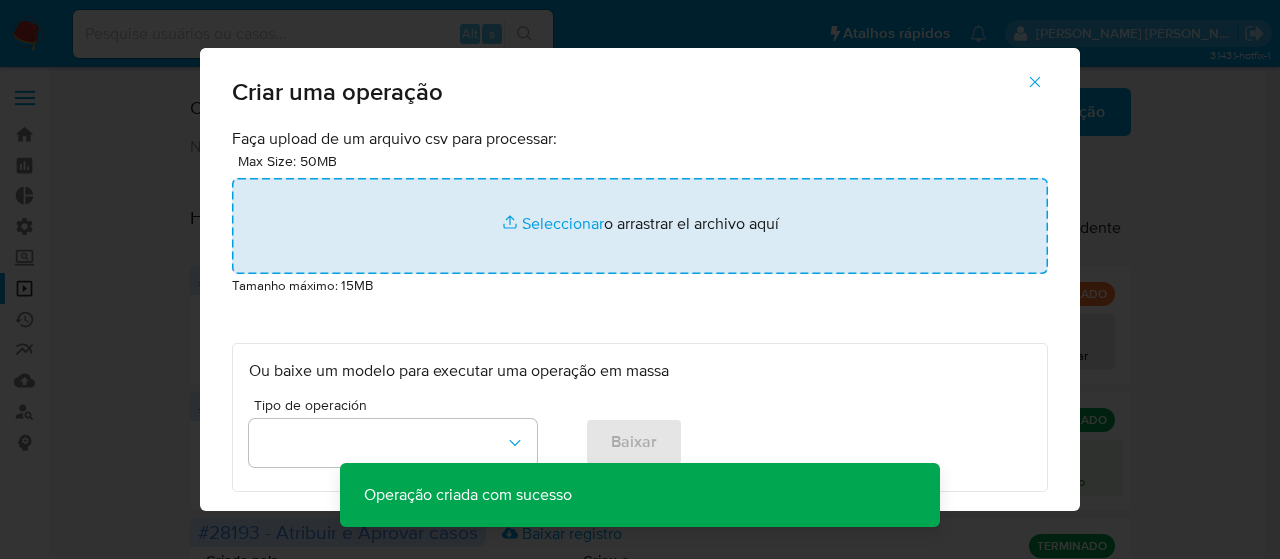 click at bounding box center [640, 226] 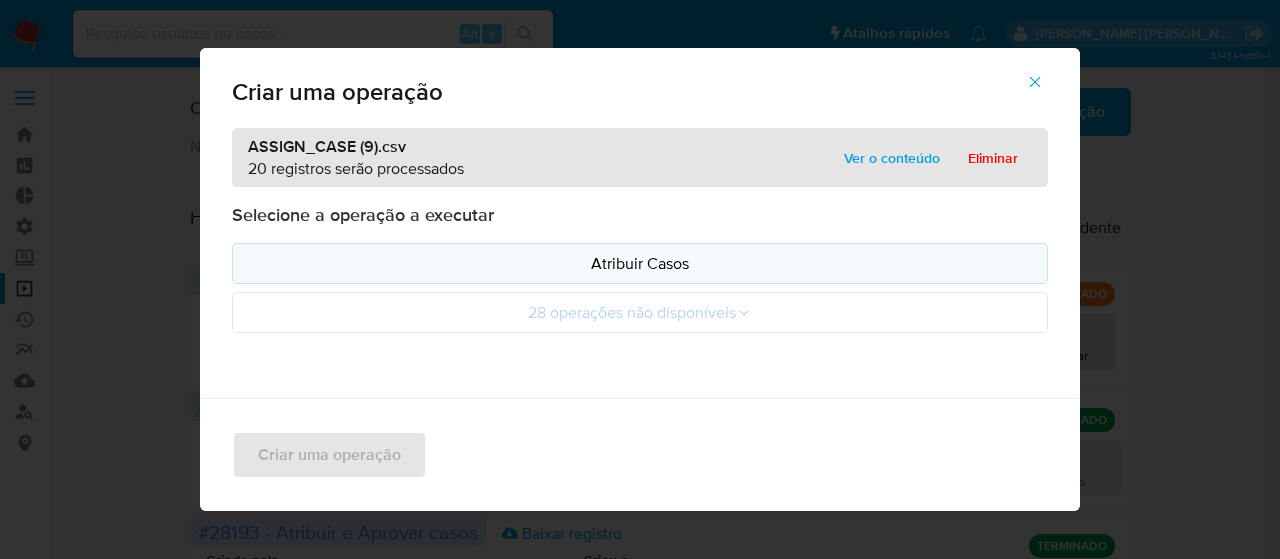 click on "Atribuir Casos" at bounding box center (640, 263) 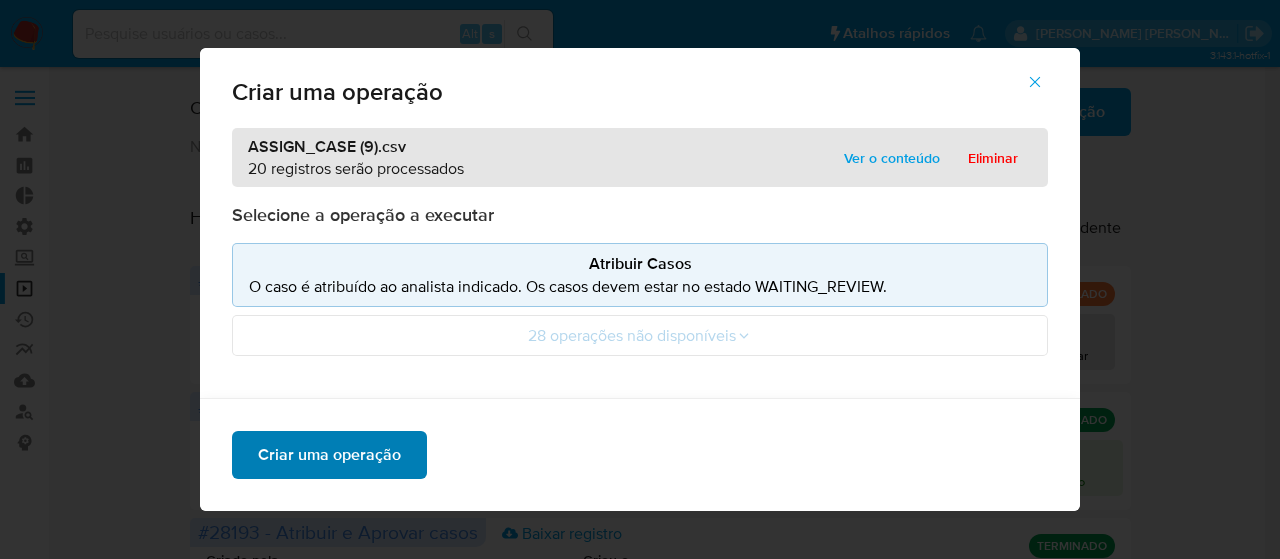 click on "Criar uma operação" at bounding box center (329, 455) 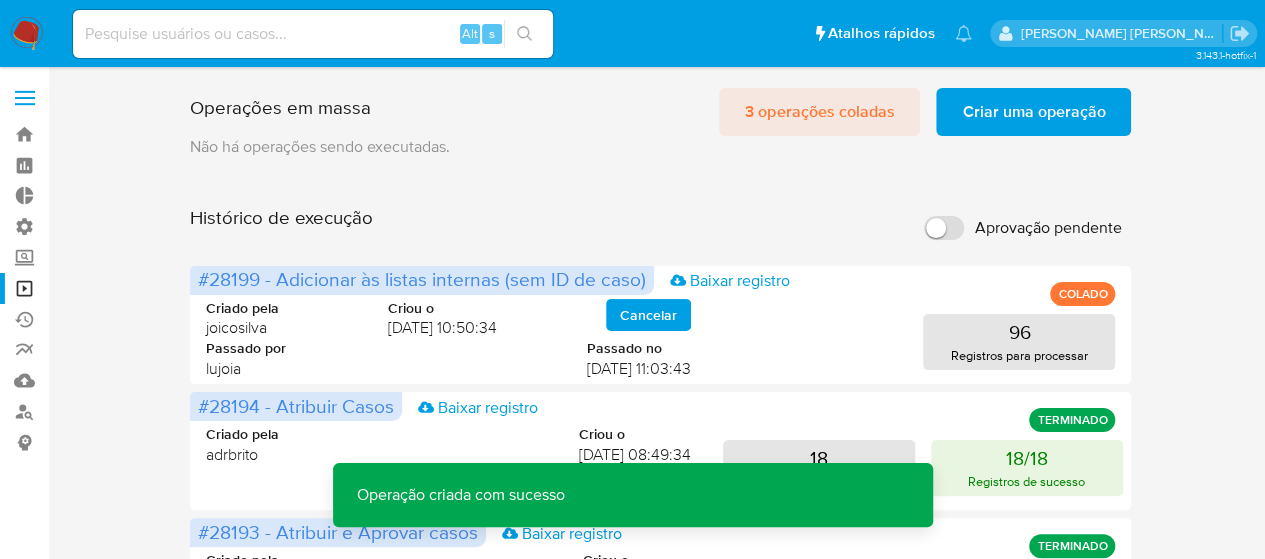 click on "3 operações coladas" at bounding box center (819, 112) 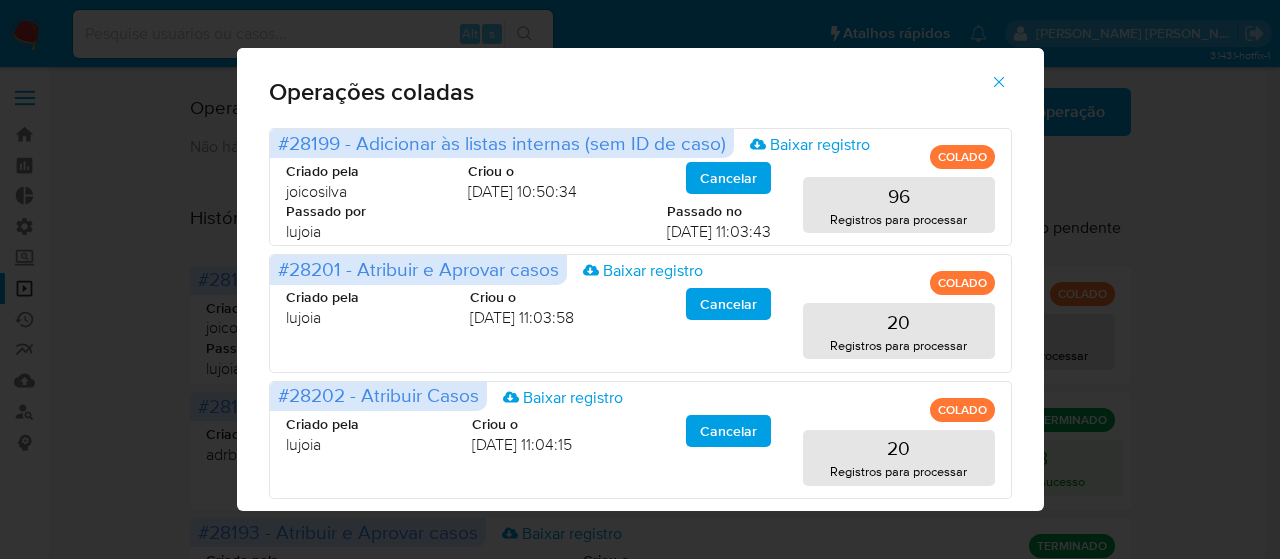 click 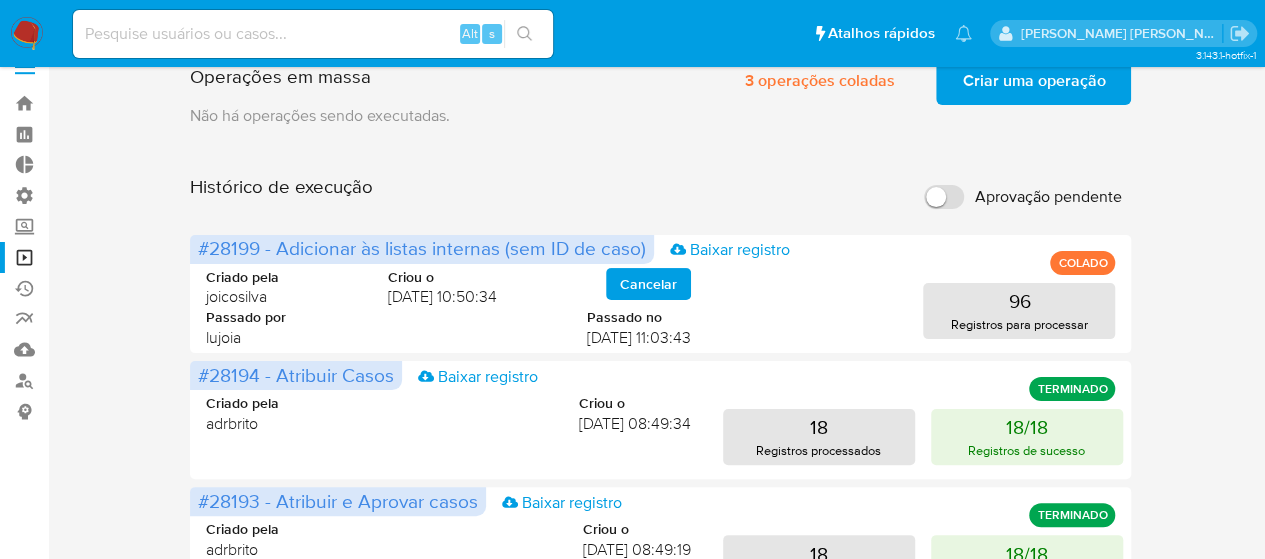 scroll, scrollTop: 0, scrollLeft: 0, axis: both 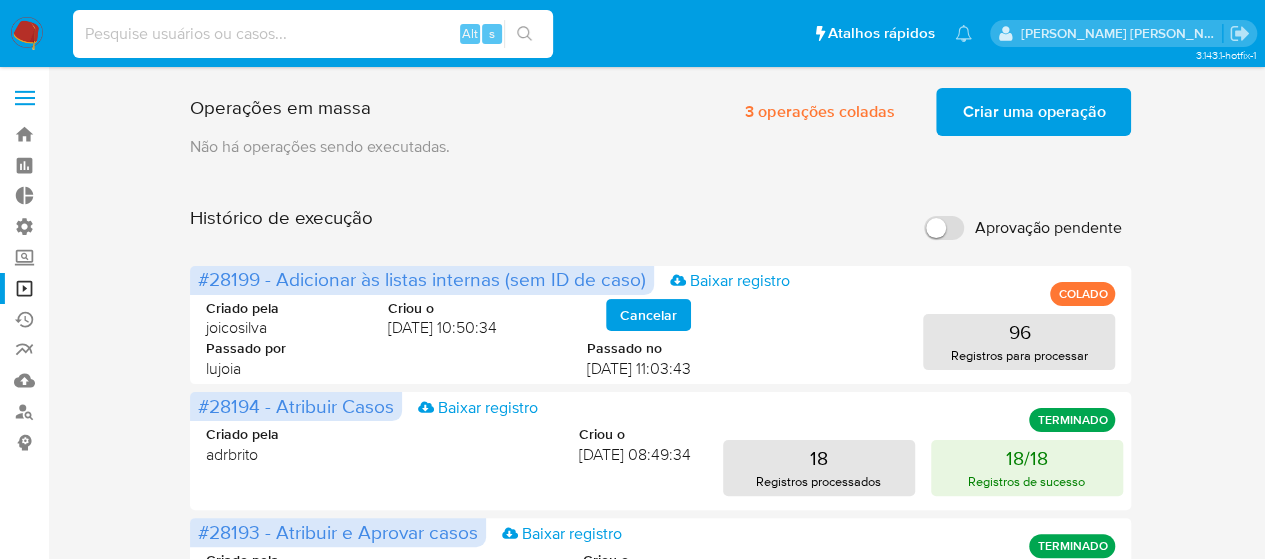click at bounding box center (313, 34) 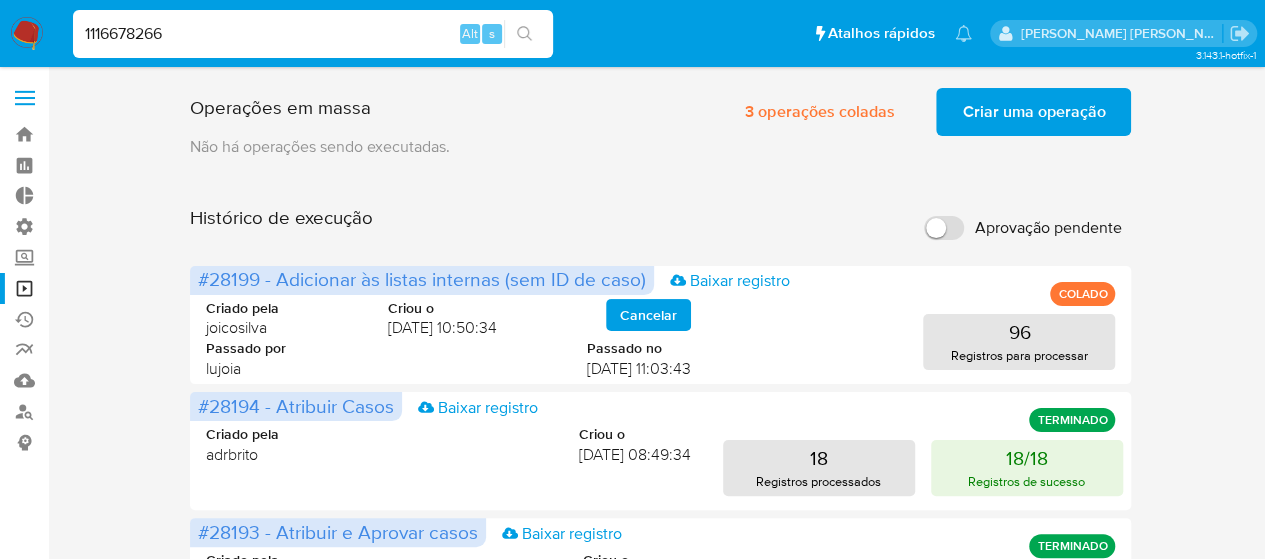 type on "1116678266" 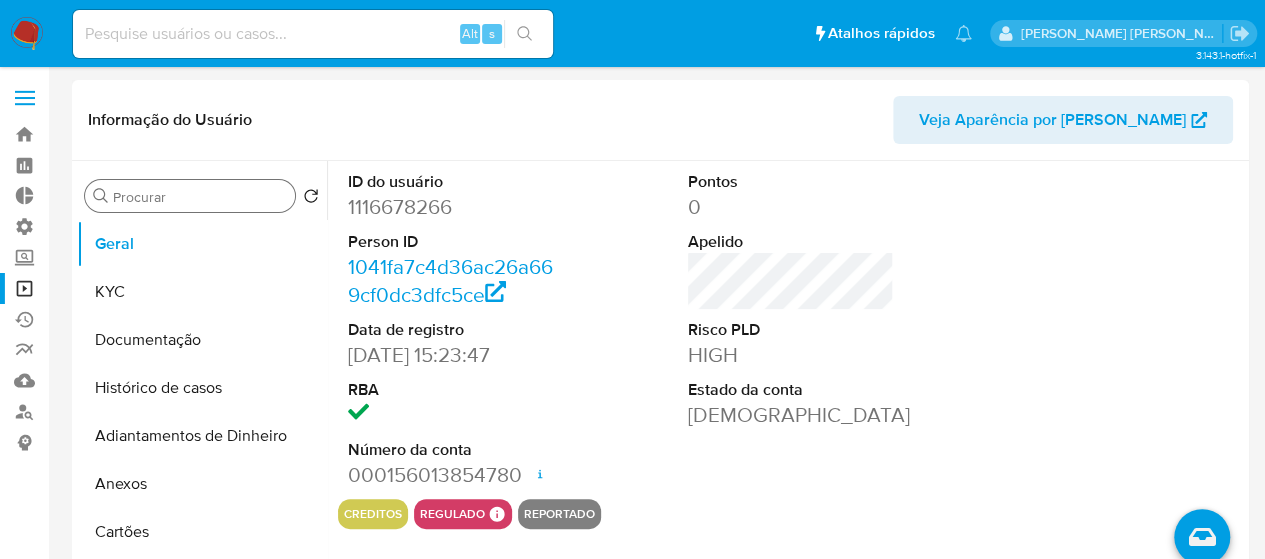 select on "10" 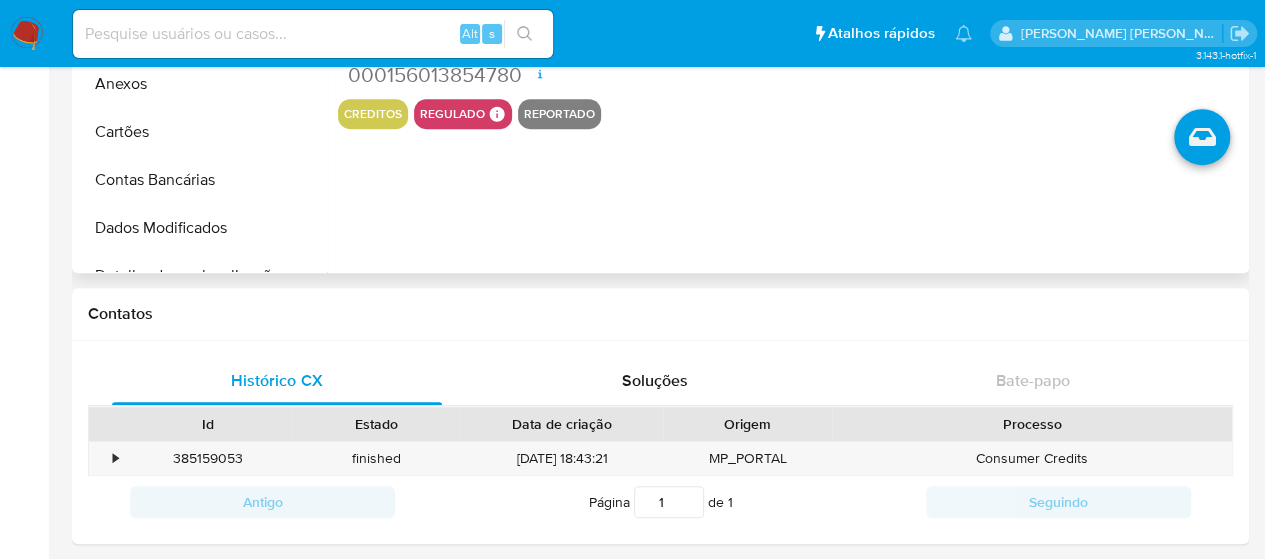 scroll, scrollTop: 0, scrollLeft: 0, axis: both 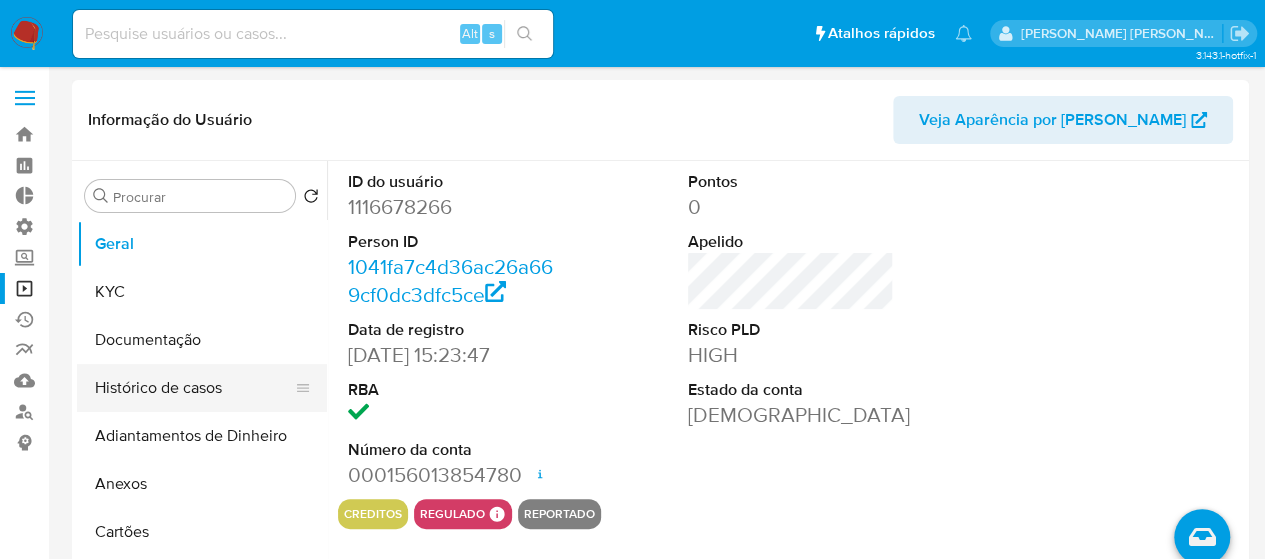 click on "Histórico de casos" at bounding box center (194, 388) 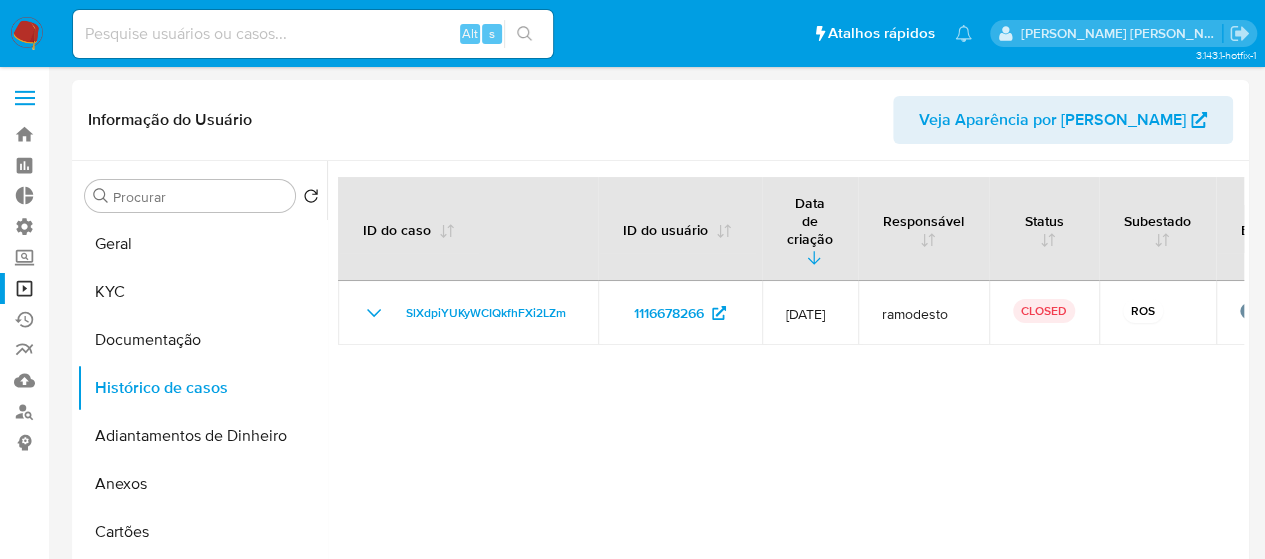 click at bounding box center (313, 34) 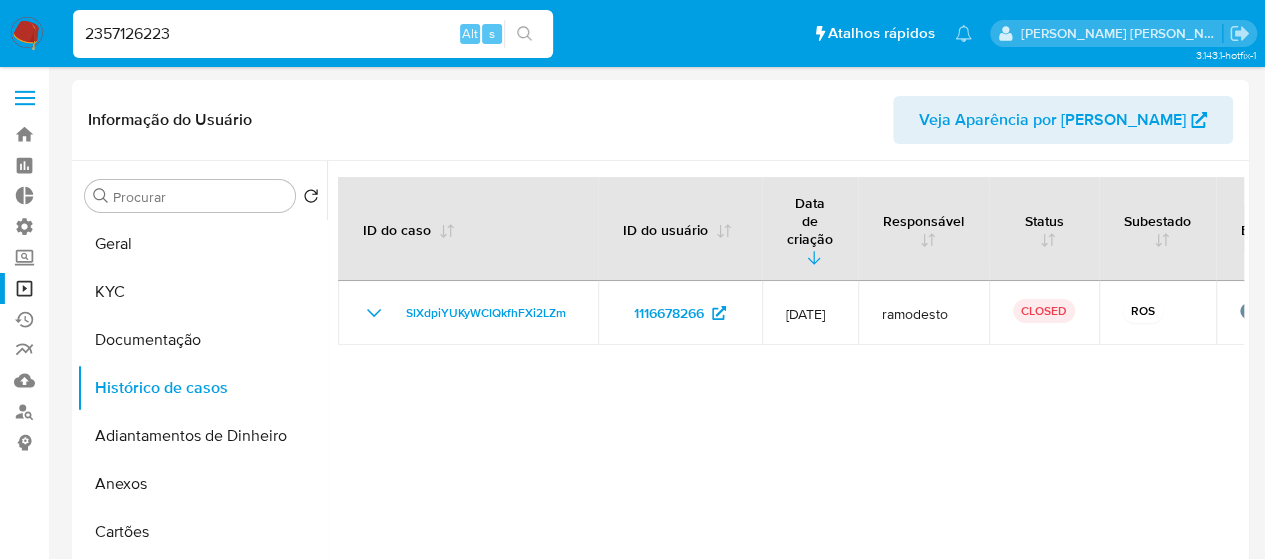 type on "2357126223" 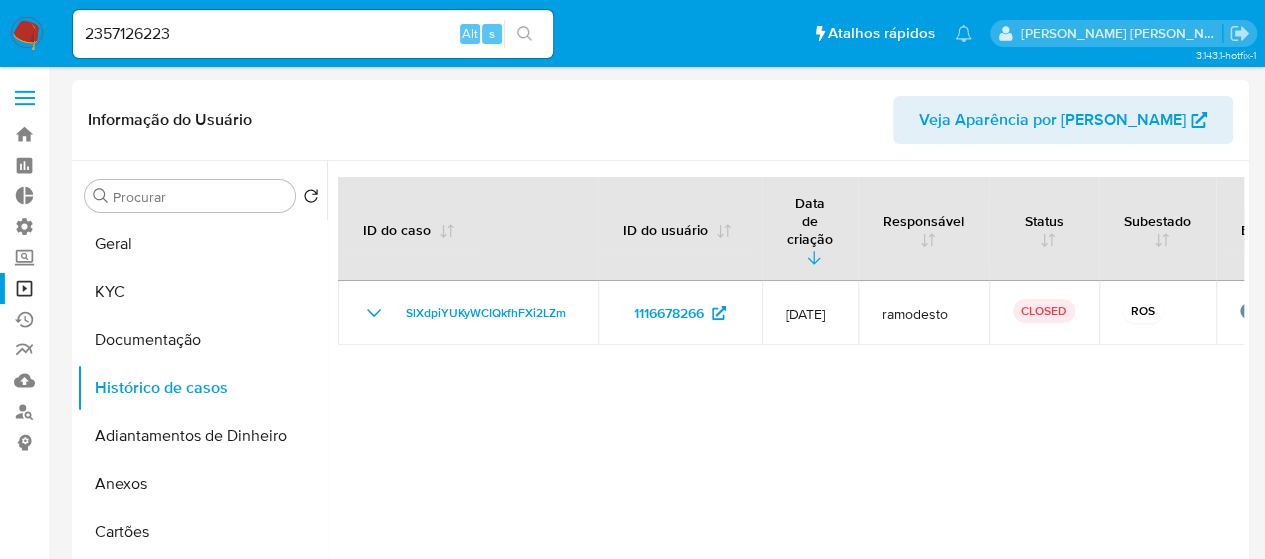 click 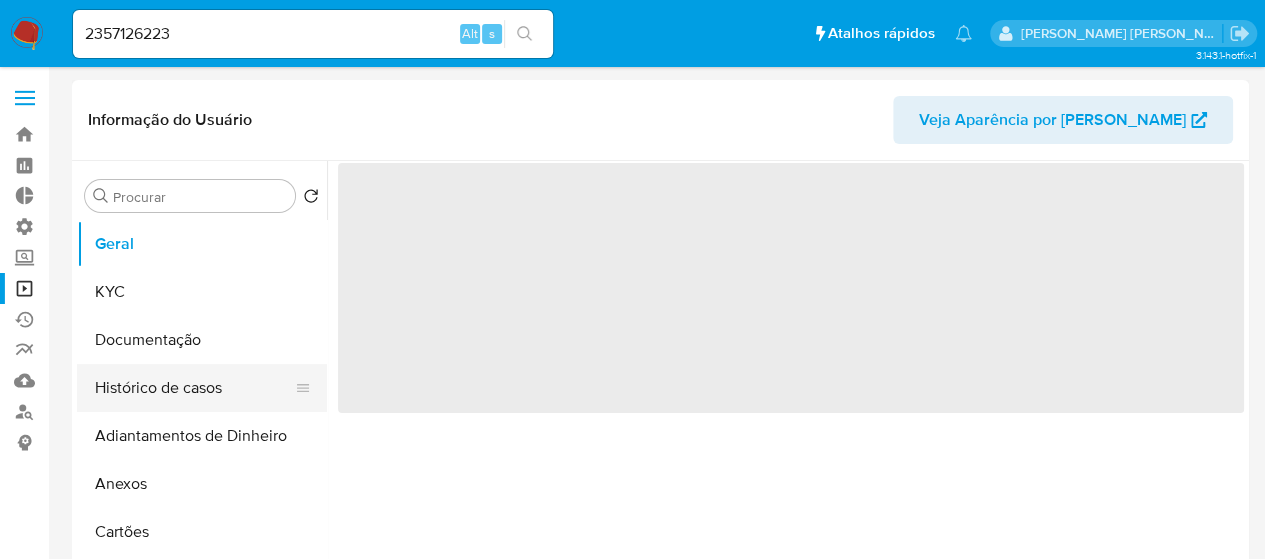 click on "Histórico de casos" at bounding box center (194, 388) 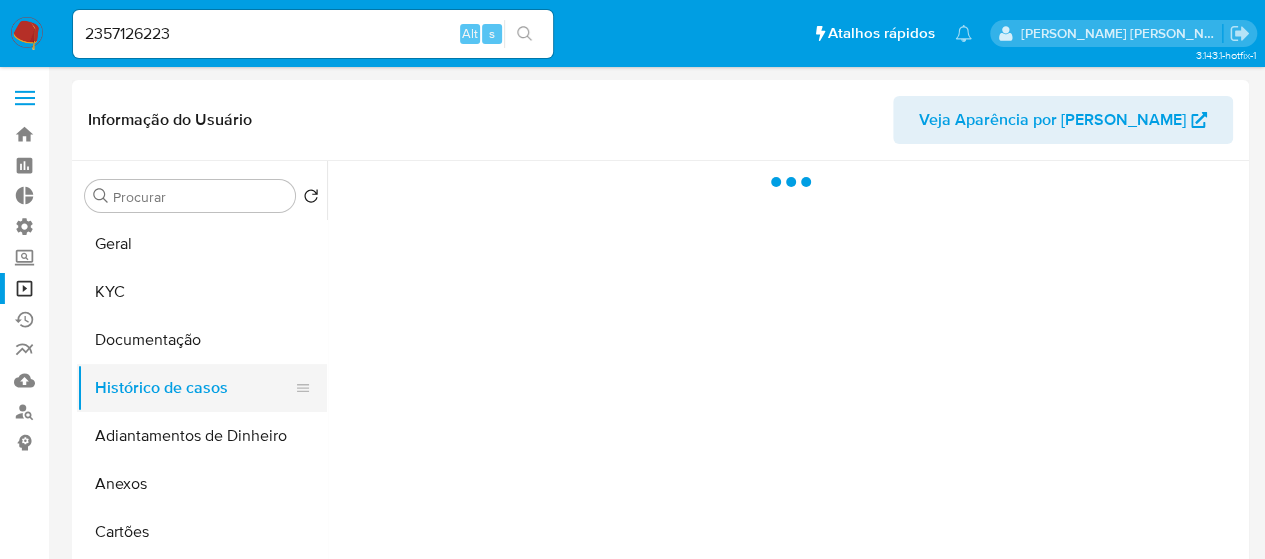 select on "10" 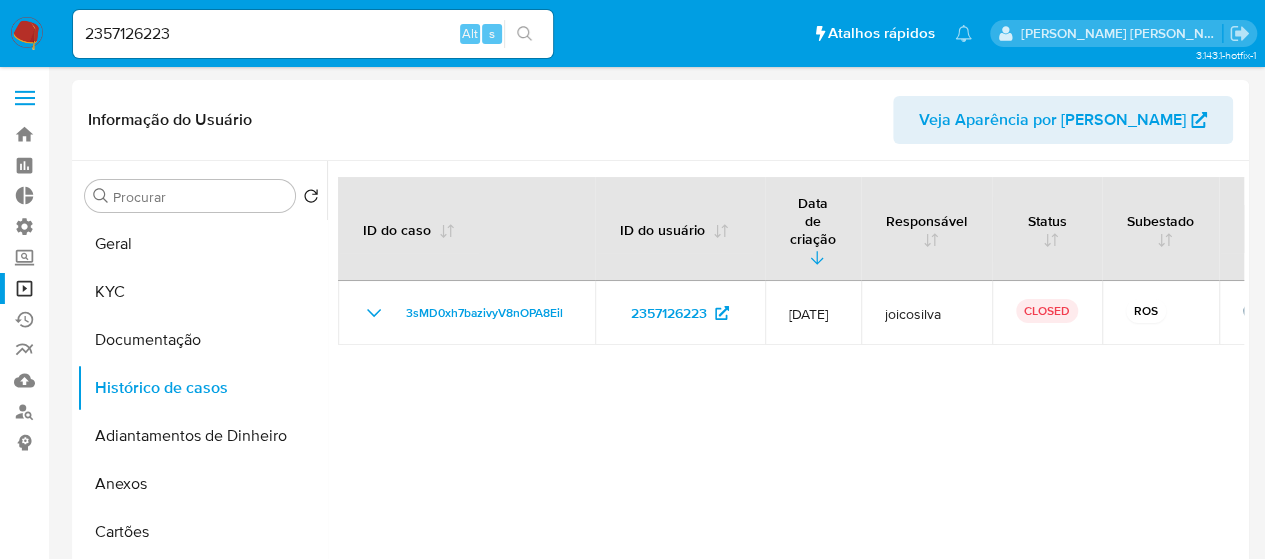 click at bounding box center (27, 34) 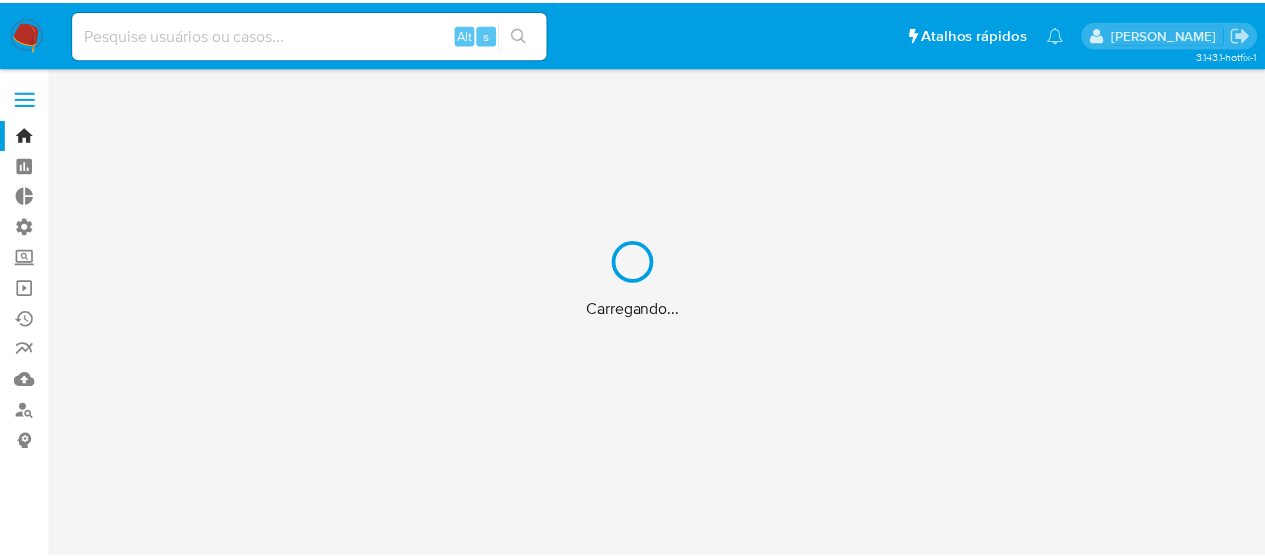scroll, scrollTop: 0, scrollLeft: 0, axis: both 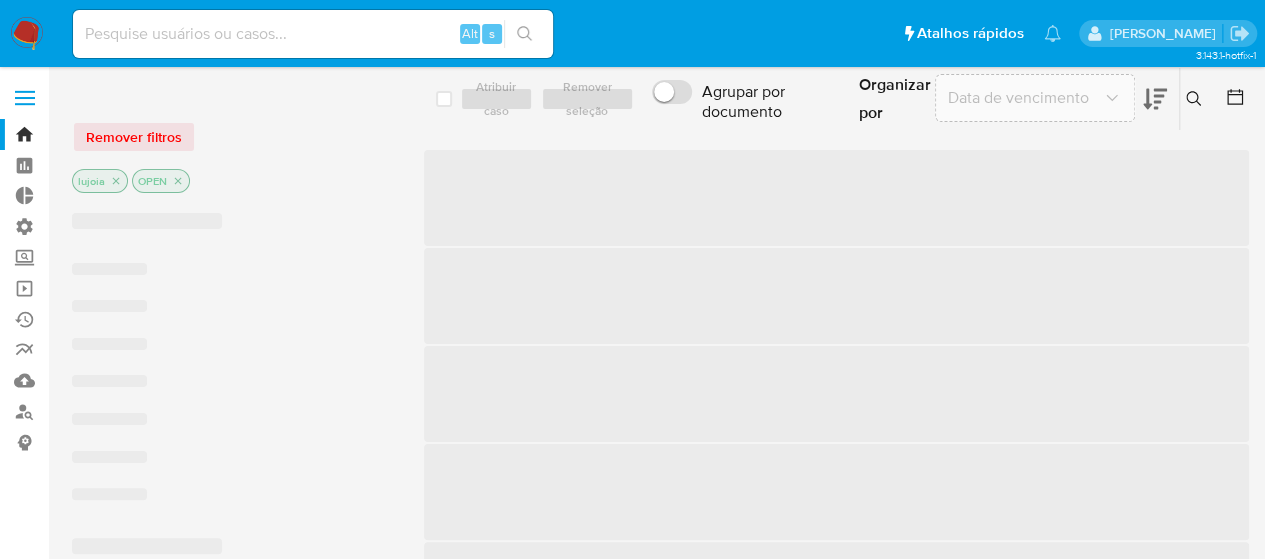 click on "Remover filtros lujoia OPEN ‌ ‌ ‌ ‌ ‌ ‌ ‌ ‌ ‌ ‌ ‌ ‌ ‌ ‌ ‌ ‌ ‌ ‌ ‌ ‌ ‌ ‌ ‌ ‌ ‌ ‌ ‌ ‌ ‌ ‌ select-all-cases-checkbox Atribuir caso Remover seleção Agrupar por documento Organizar por Data de vencimento Insira a ID do usuário ou caso Procurar Remover filtros ‌ ‌ ‌ ‌ ‌ ‌ ‌ ‌ ‌ ‌" at bounding box center [660, 812] 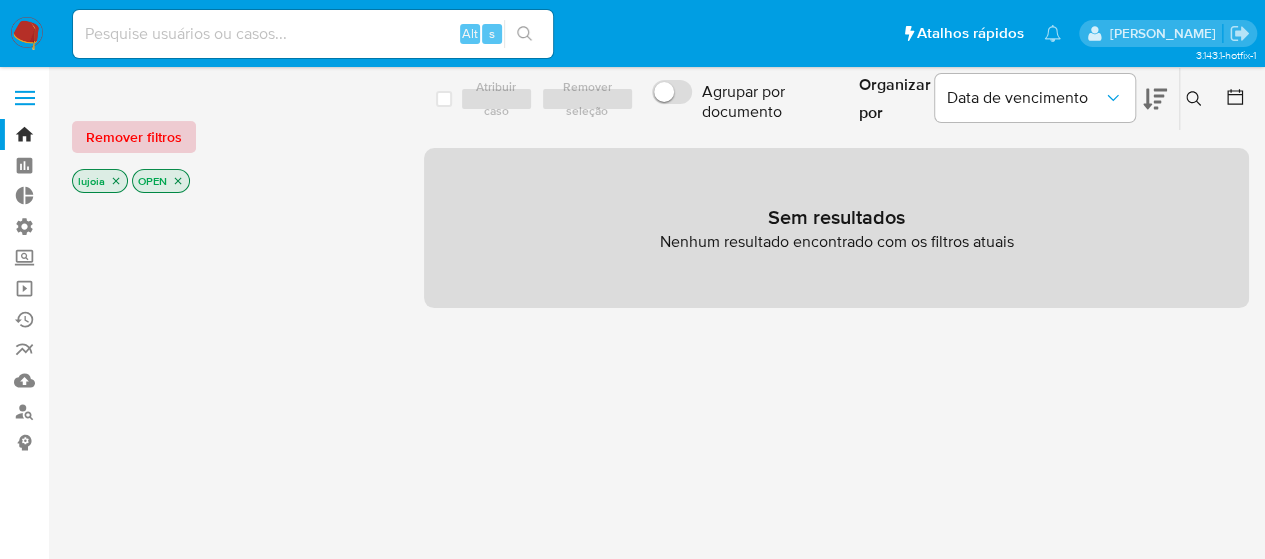 click on "Remover filtros" at bounding box center (134, 137) 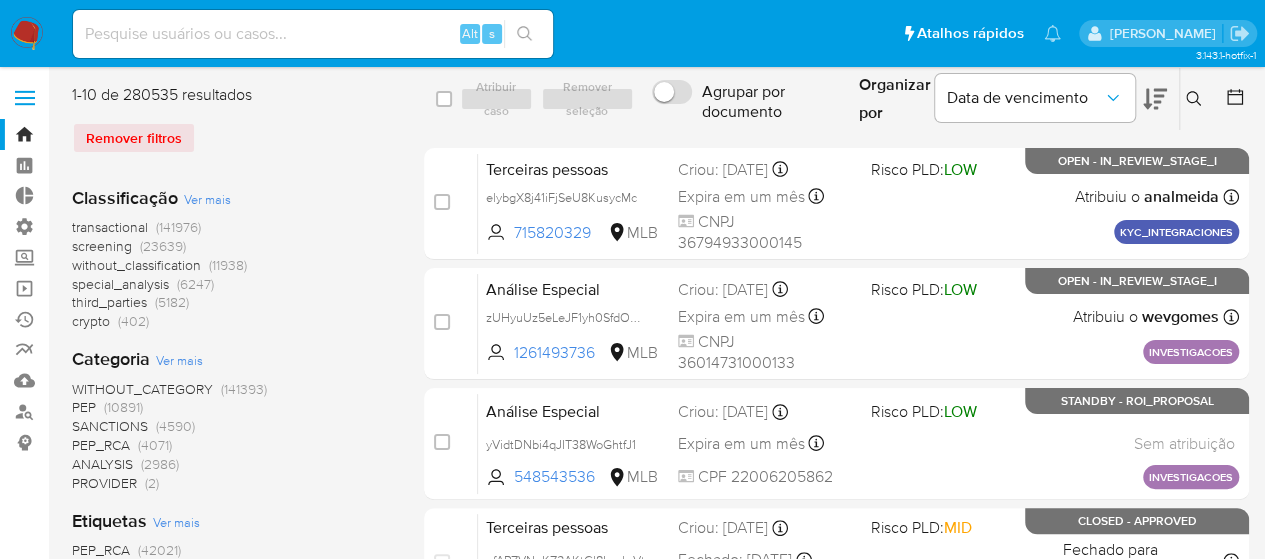 click 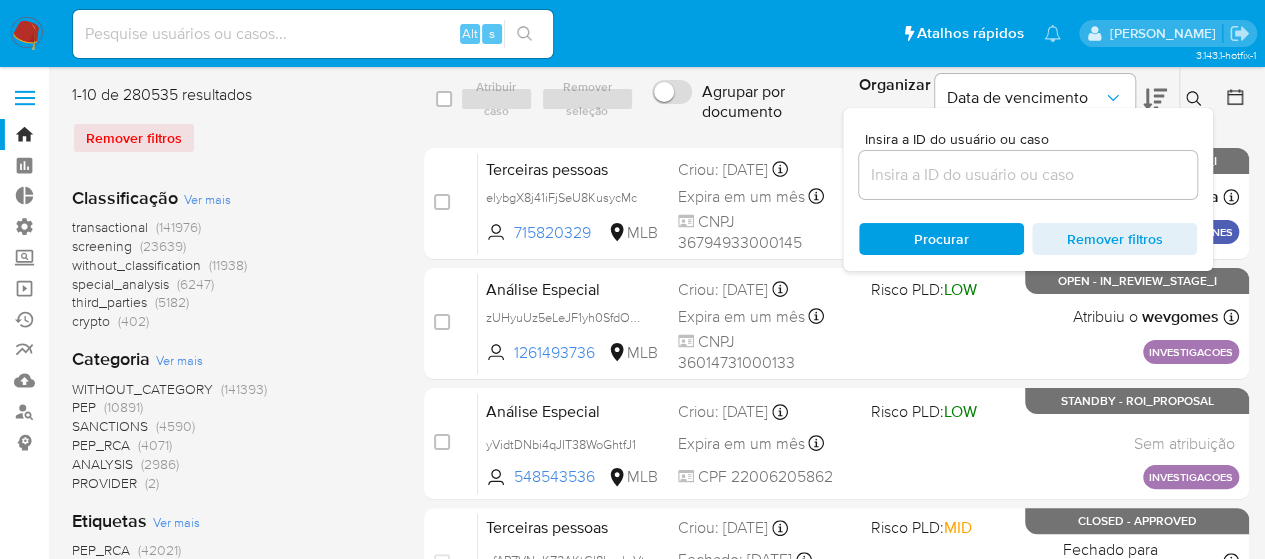 type 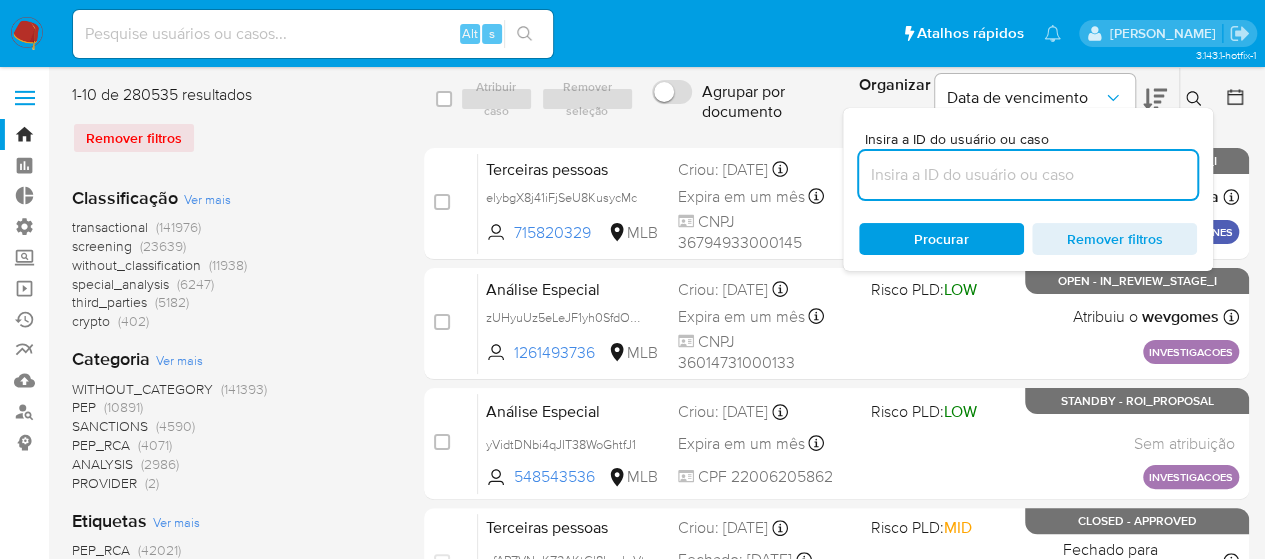 click at bounding box center [1028, 175] 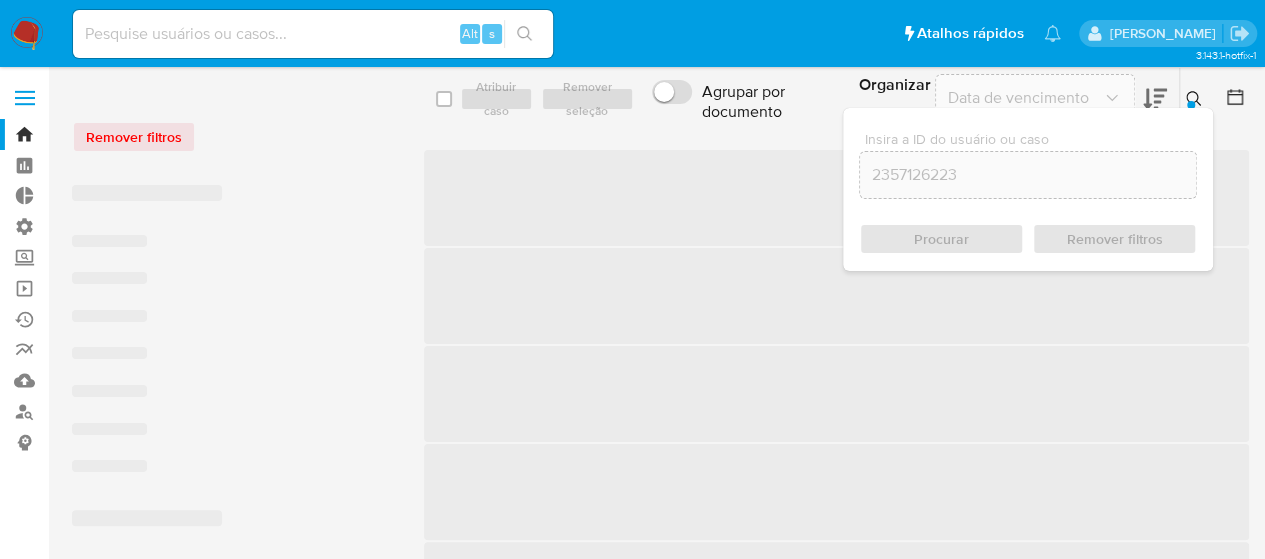 click on "Procurar Remover filtros" at bounding box center [1028, 239] 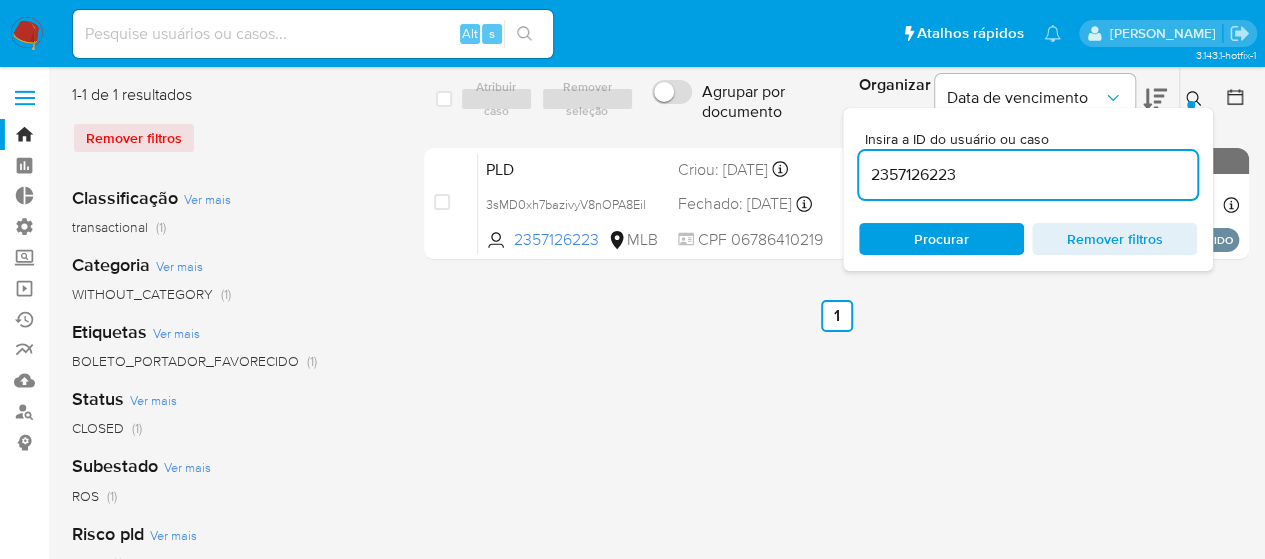 click 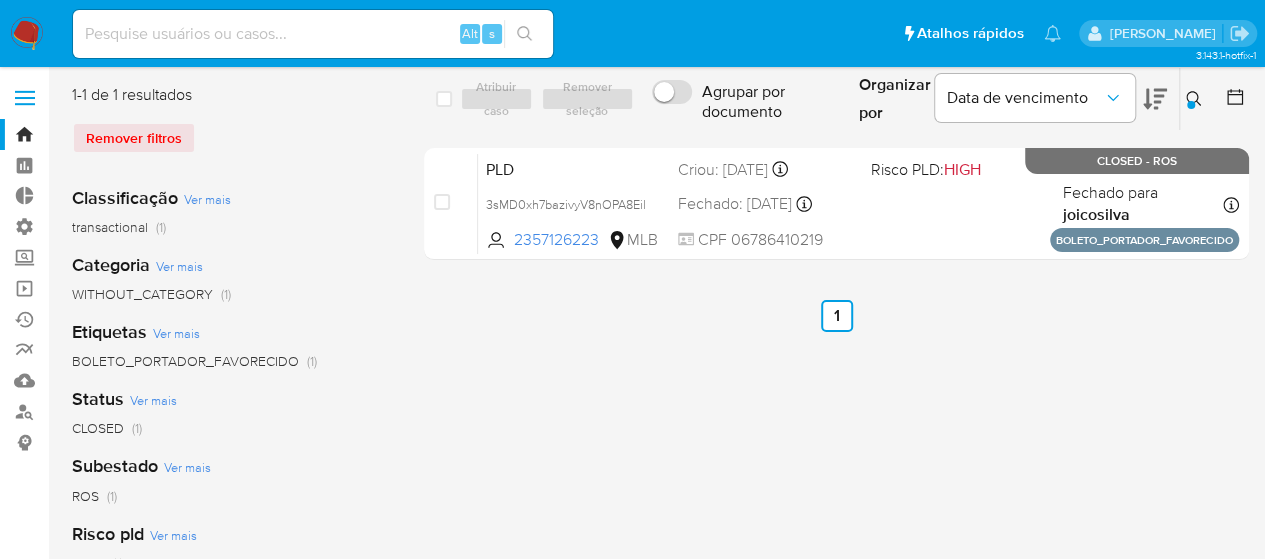 click 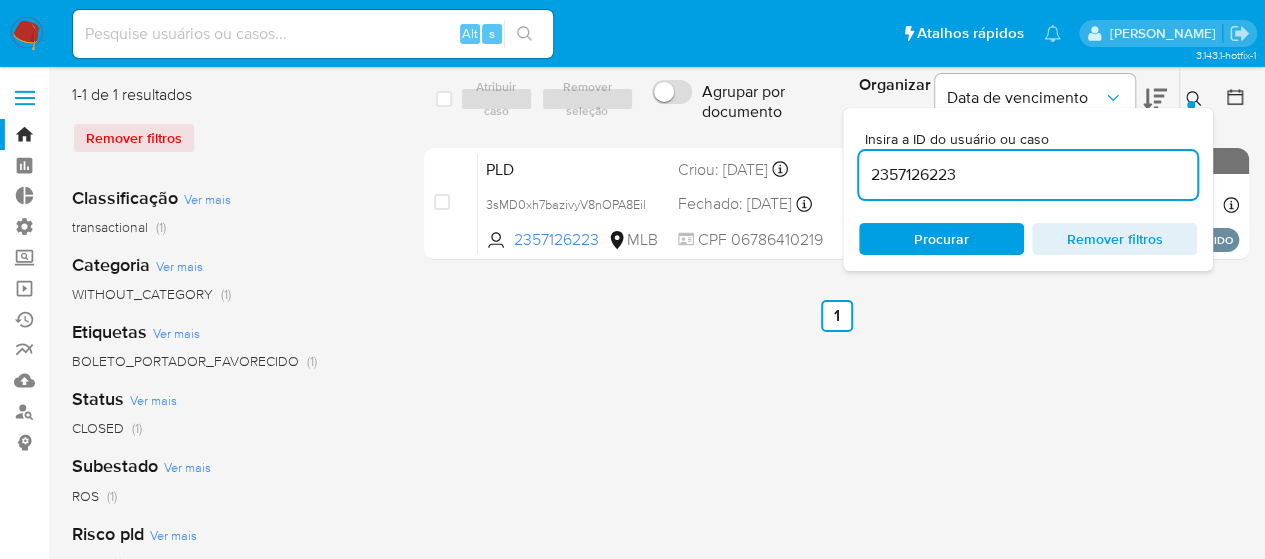 click on "2357126223" at bounding box center (1028, 175) 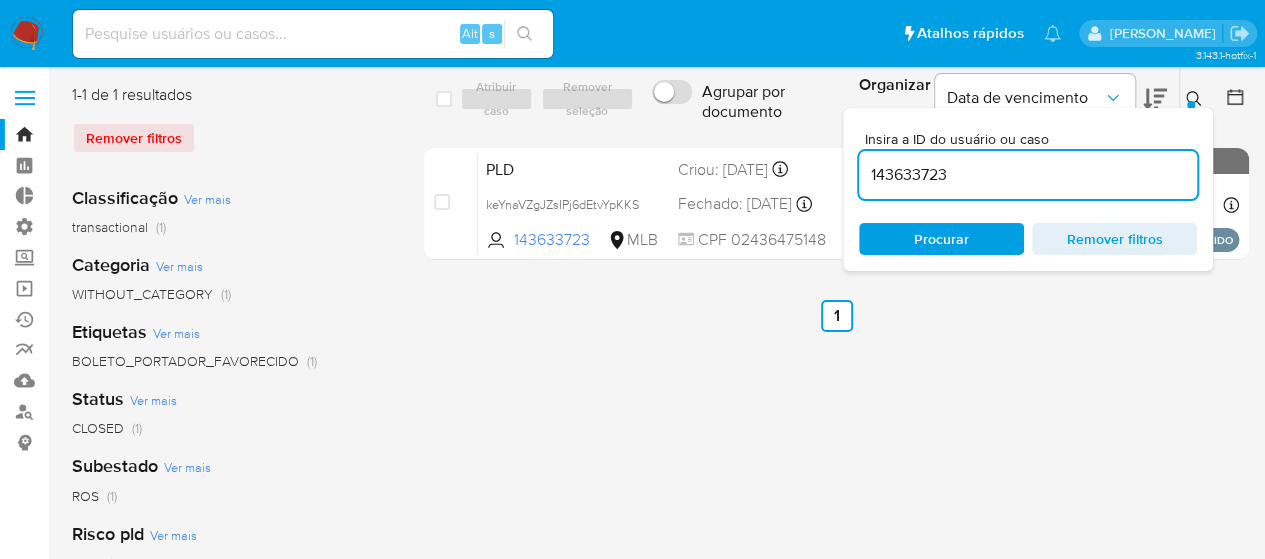 click 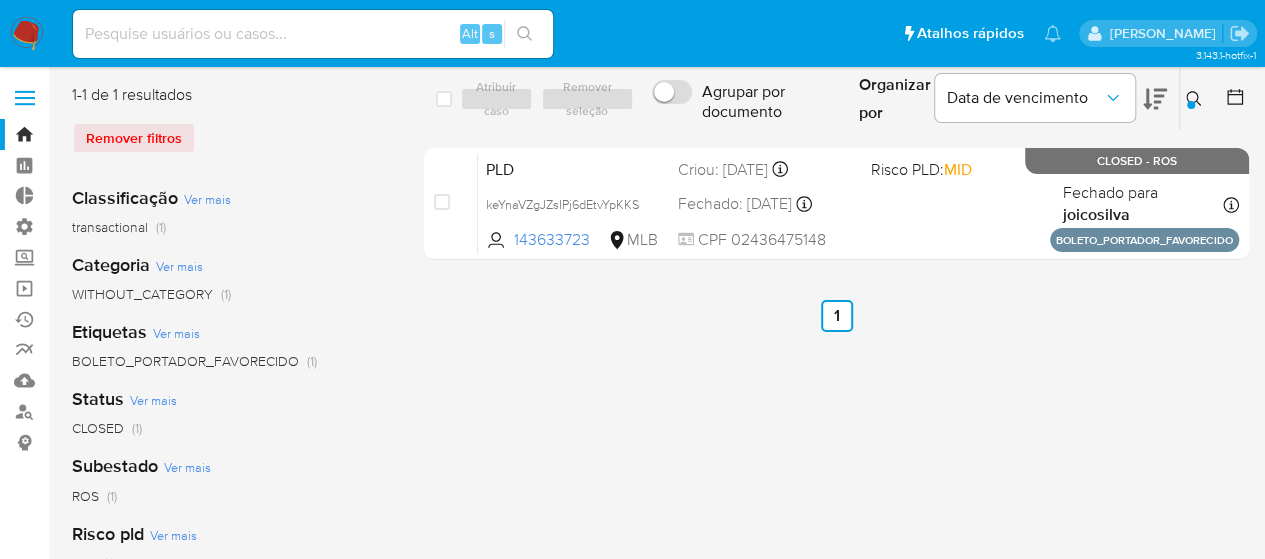 click 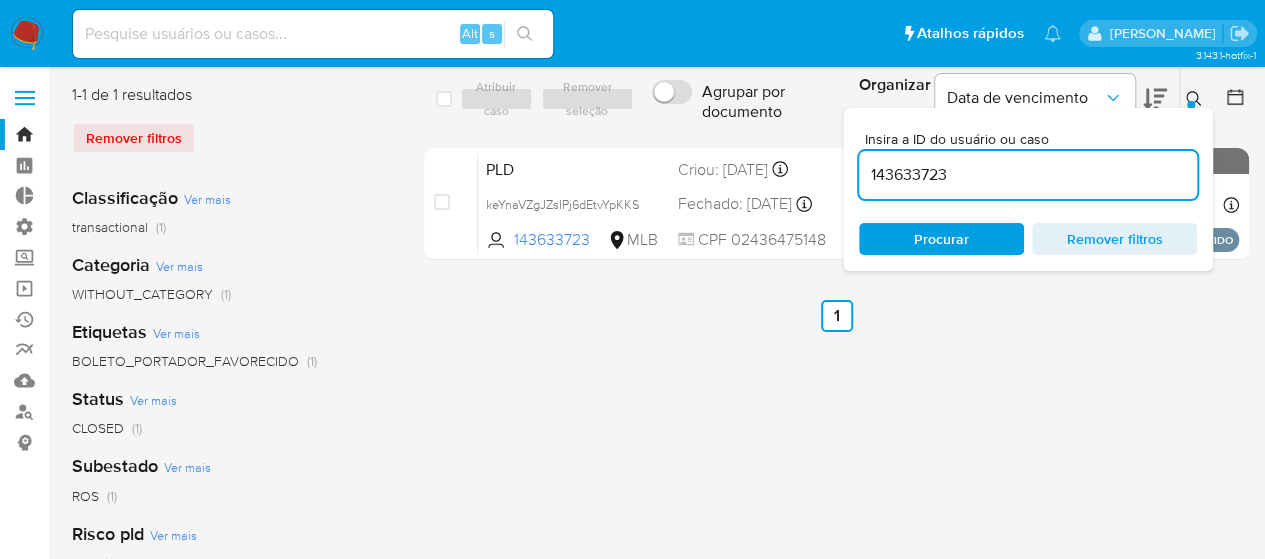 click on "143633723" at bounding box center [1028, 175] 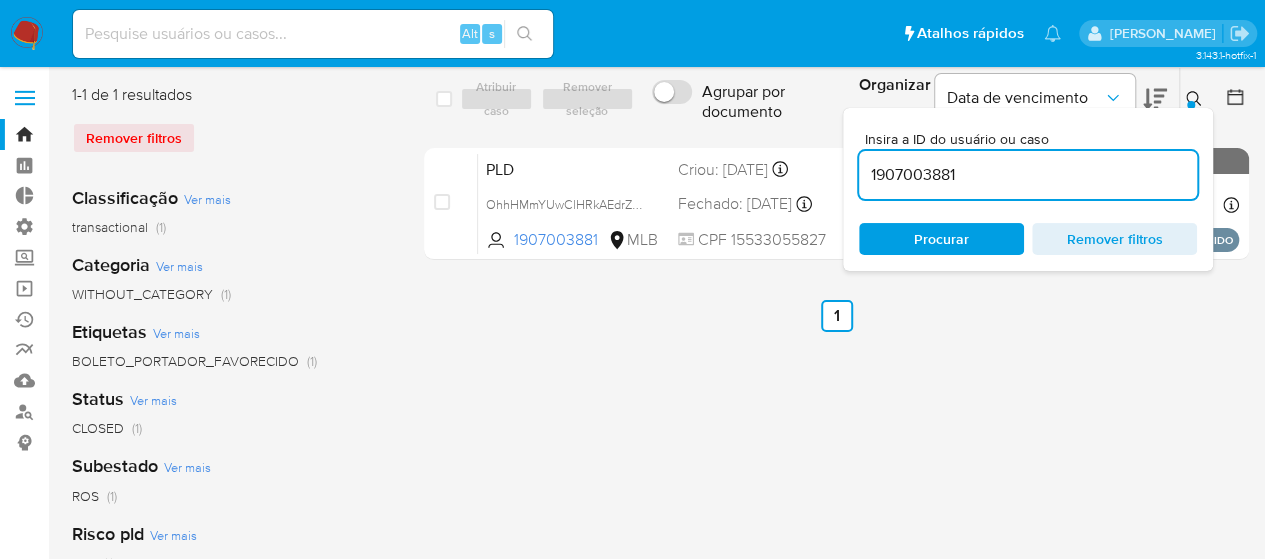 click 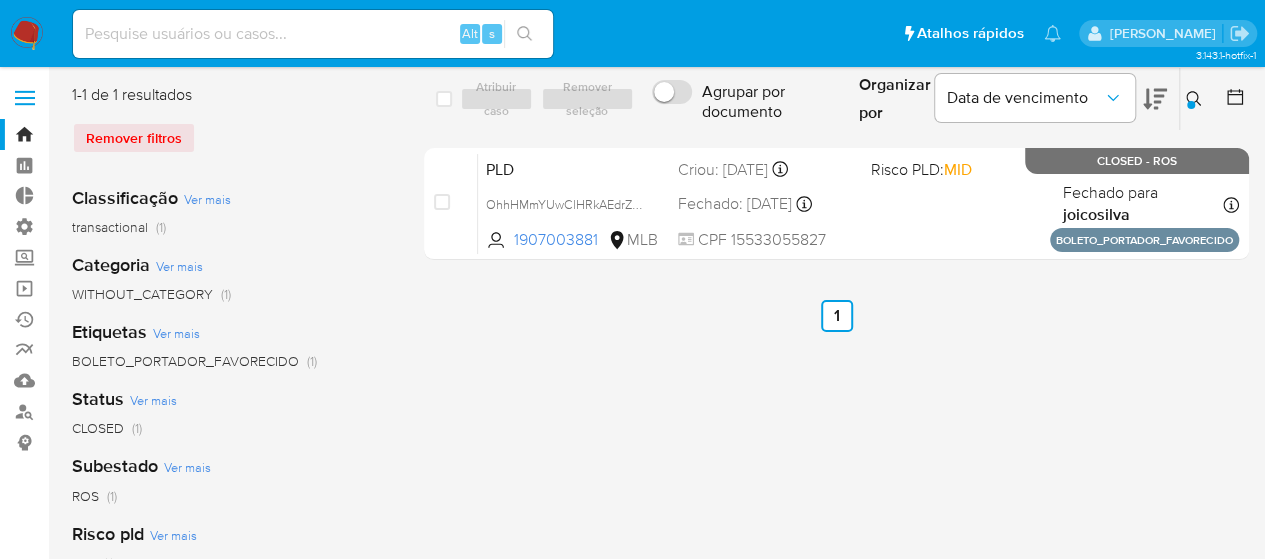 click 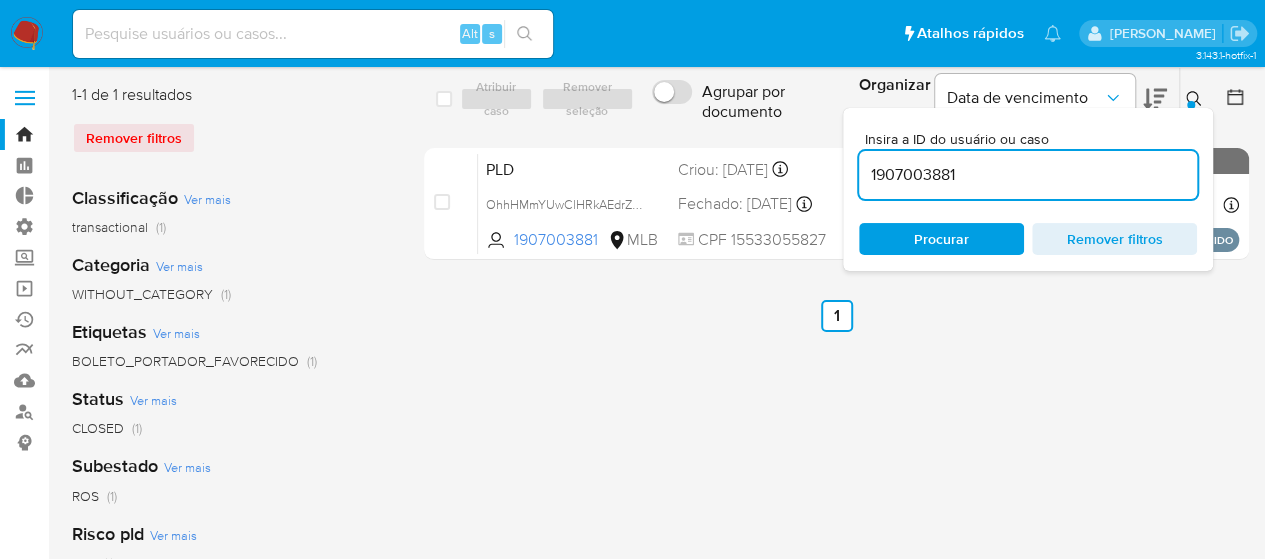 click on "1907003881" at bounding box center [1028, 175] 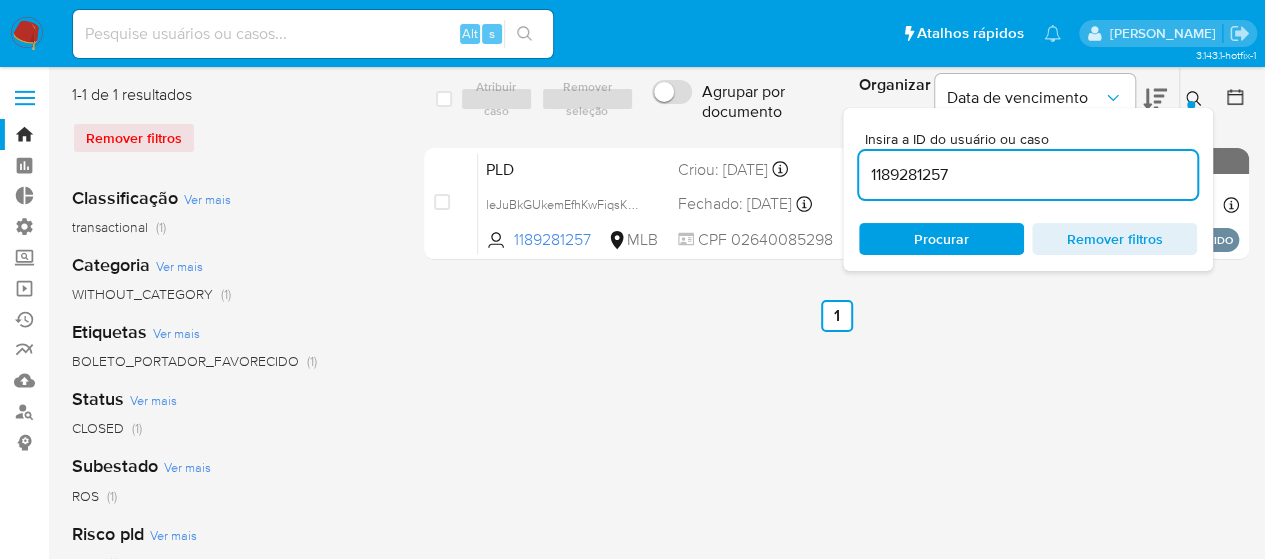 click at bounding box center (1196, 99) 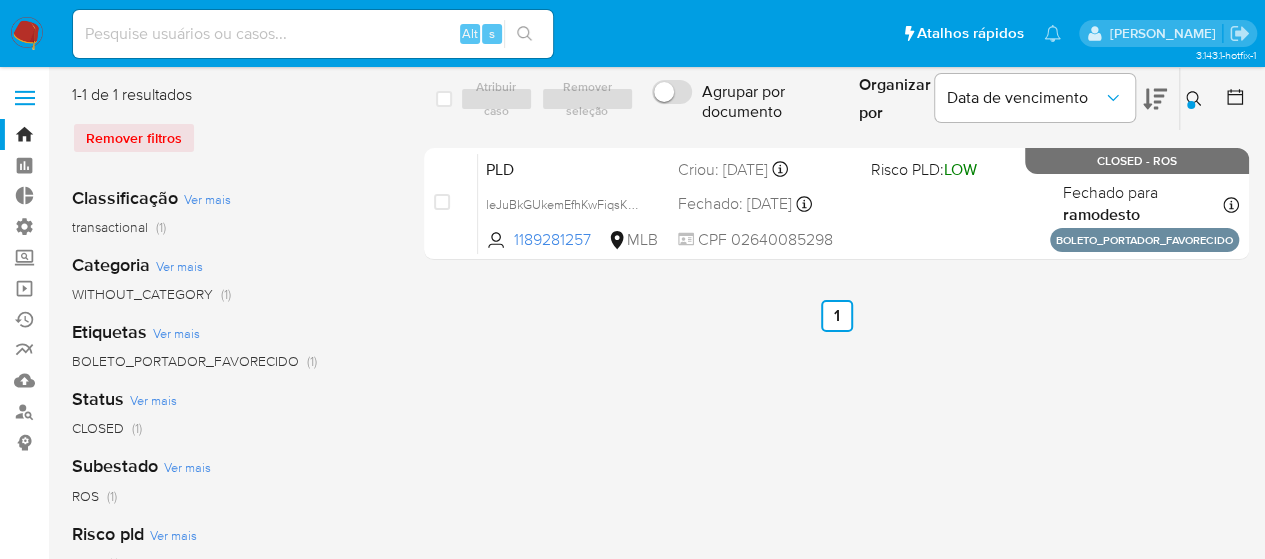 click 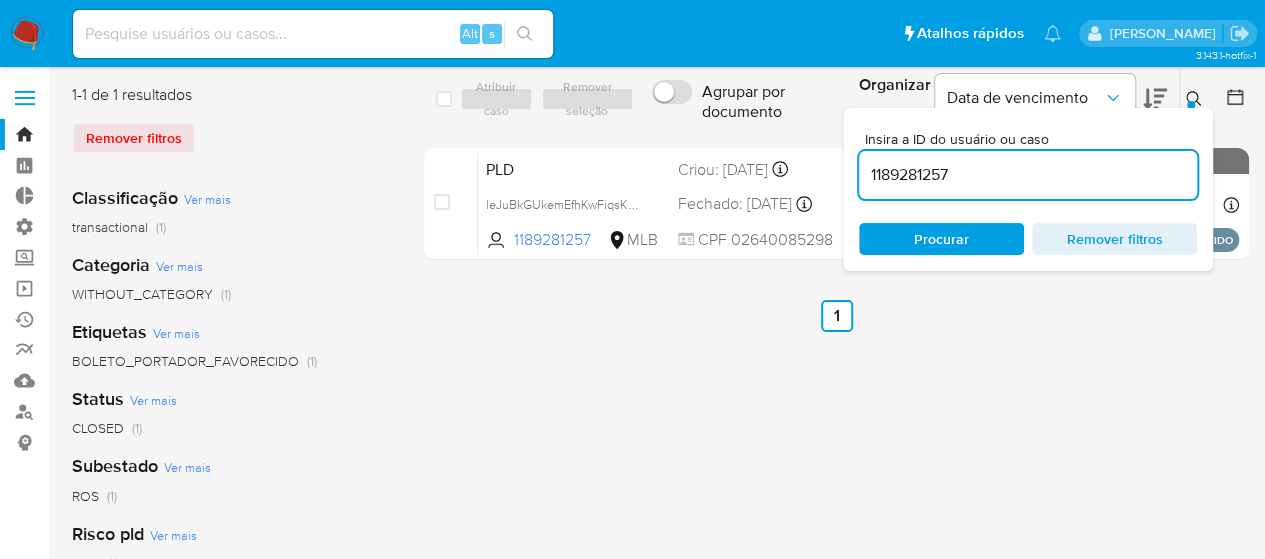 click on "1189281257" at bounding box center (1028, 175) 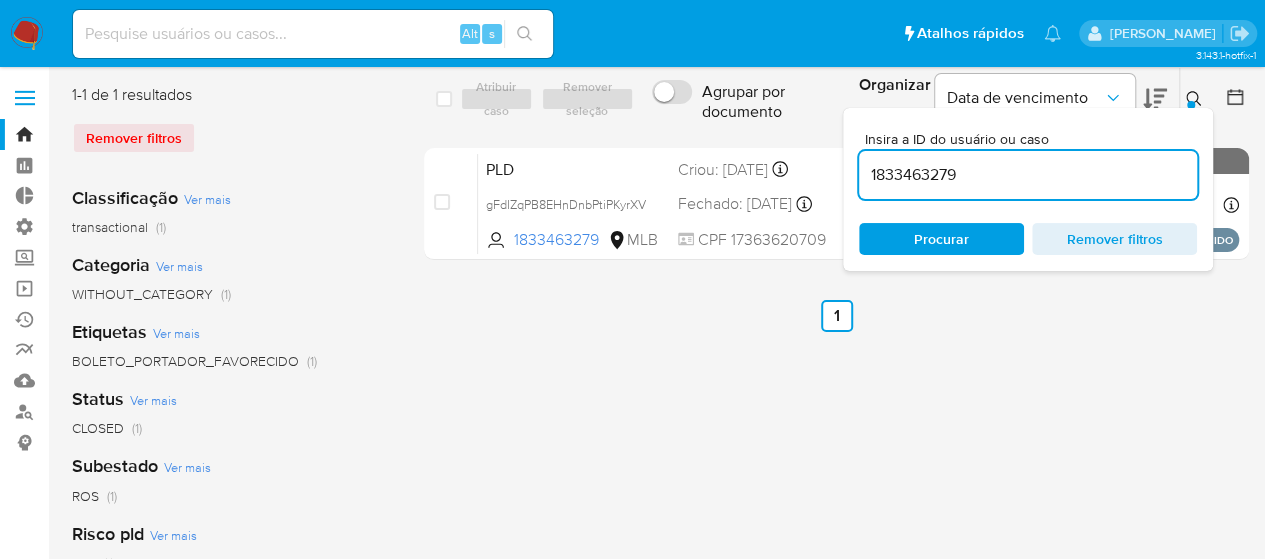click at bounding box center (1196, 99) 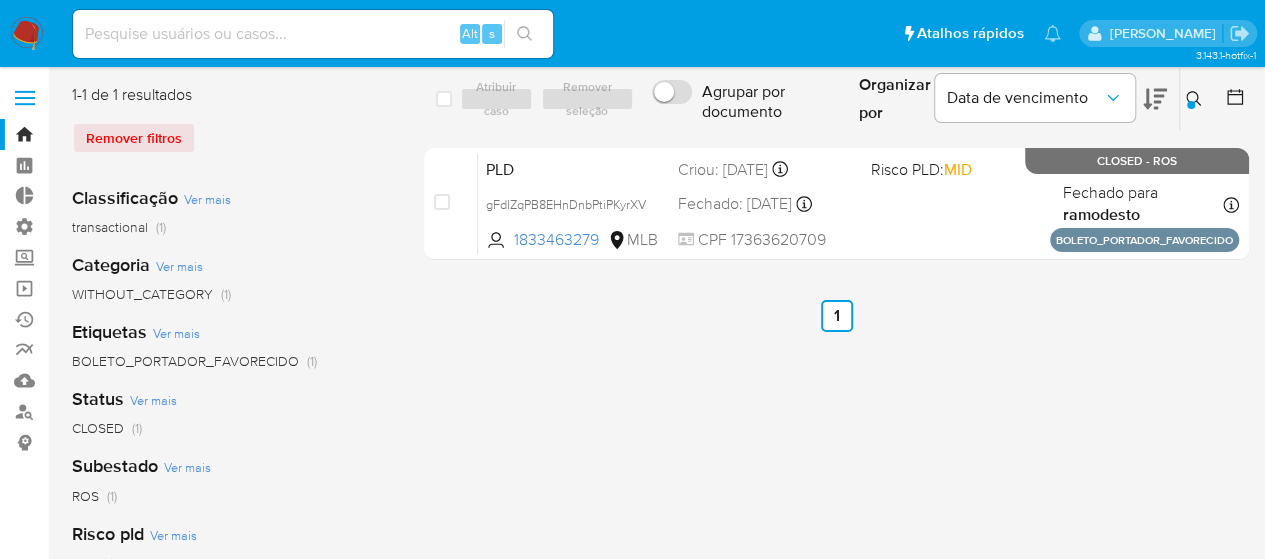 click 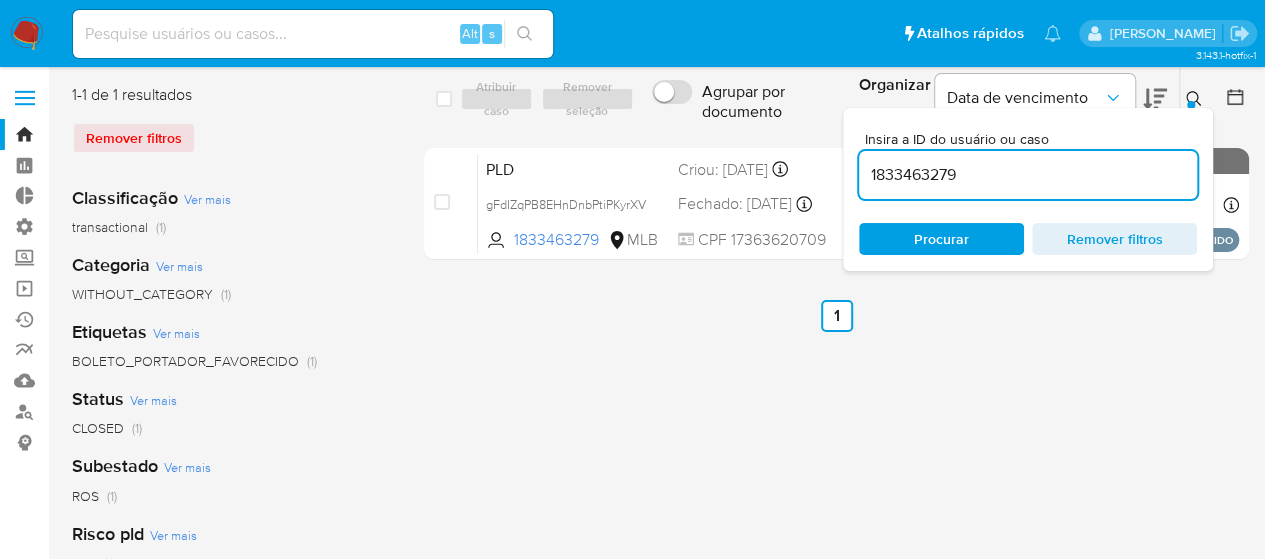 click on "1833463279" at bounding box center [1028, 175] 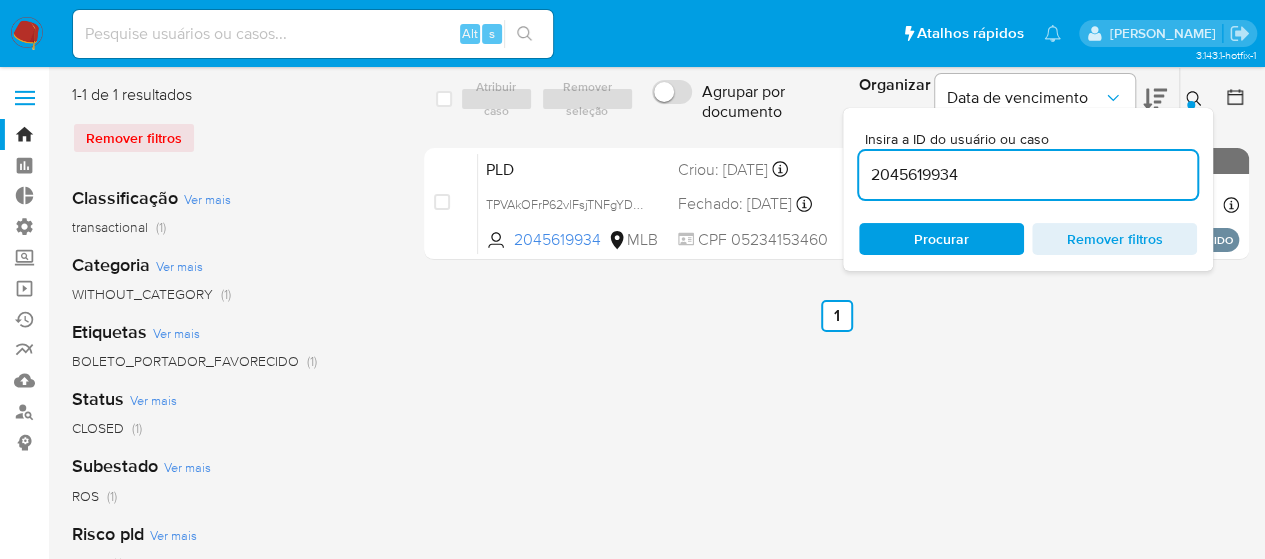 click at bounding box center [1196, 99] 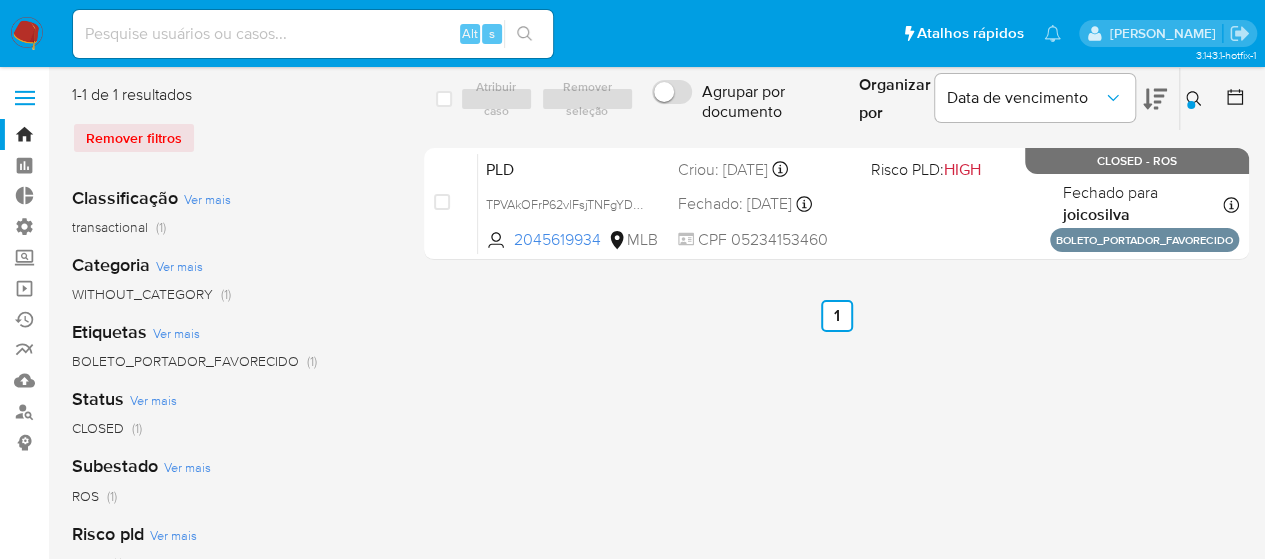 click 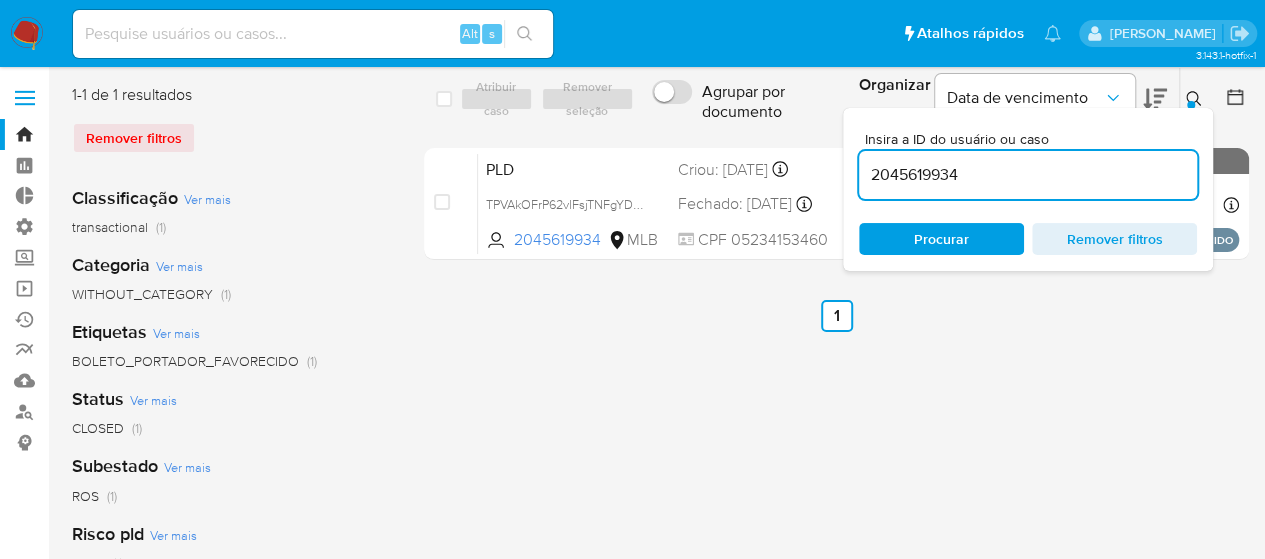 click on "2045619934" at bounding box center [1028, 175] 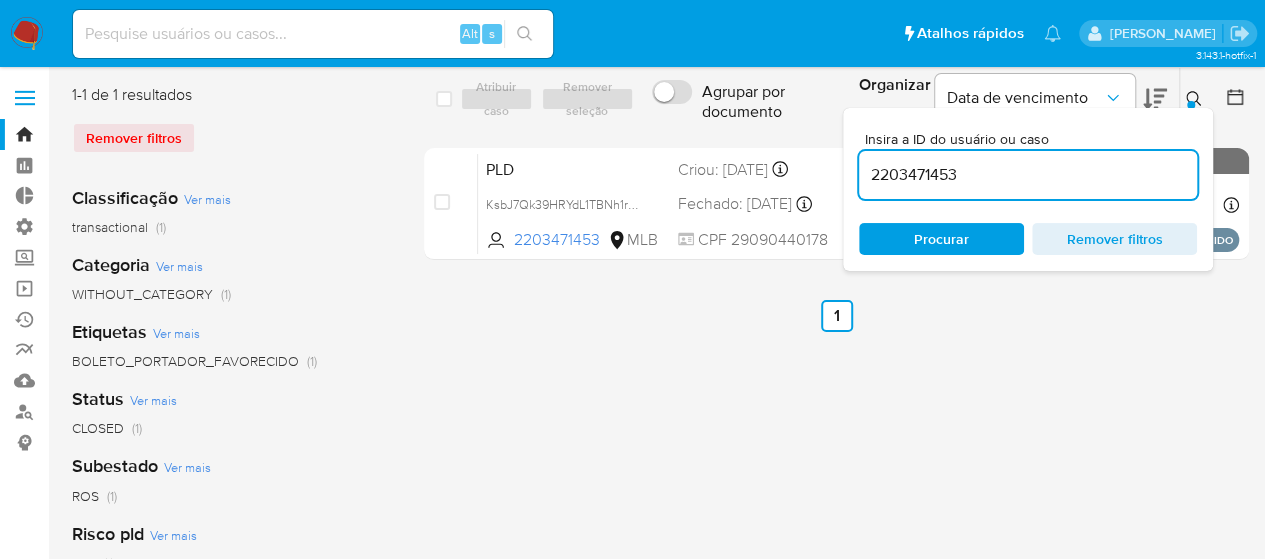 click at bounding box center [1196, 99] 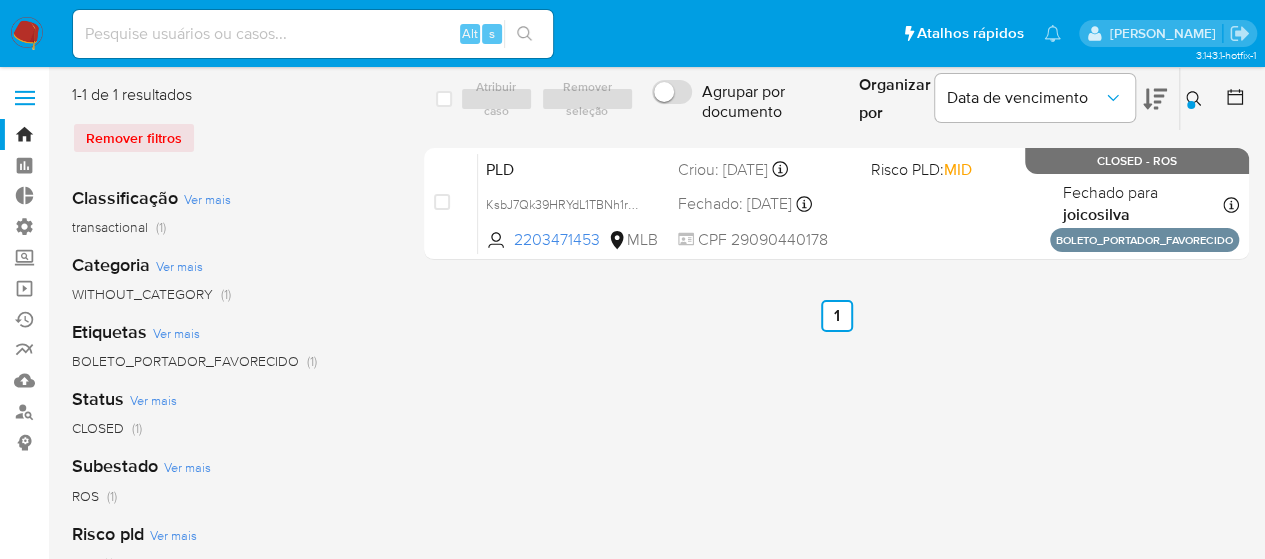 click at bounding box center (1196, 99) 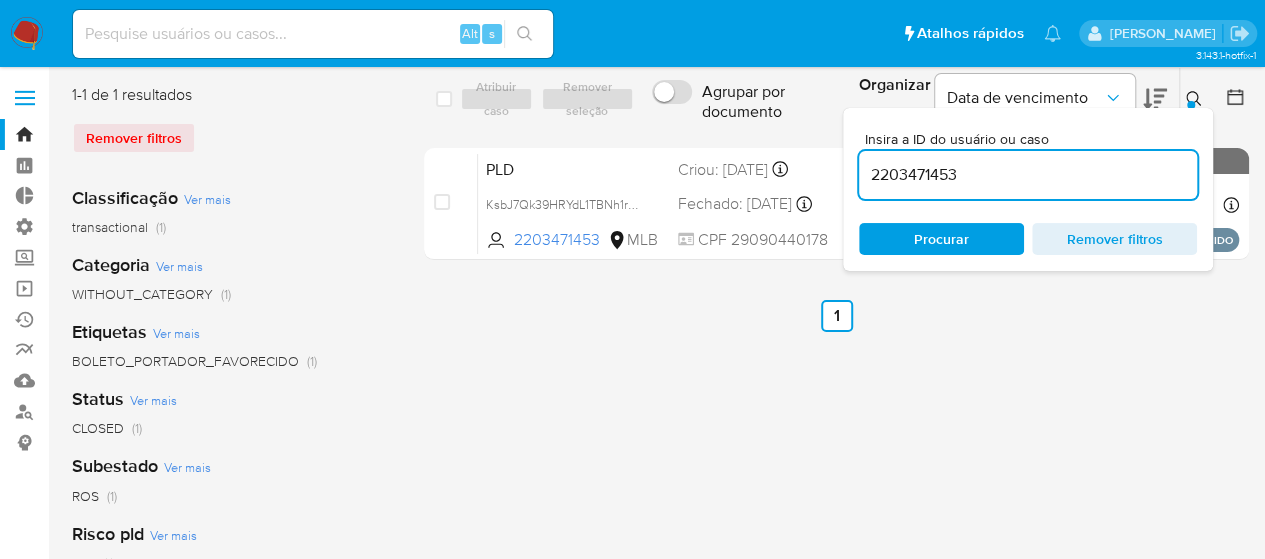 click on "2203471453" at bounding box center (1028, 175) 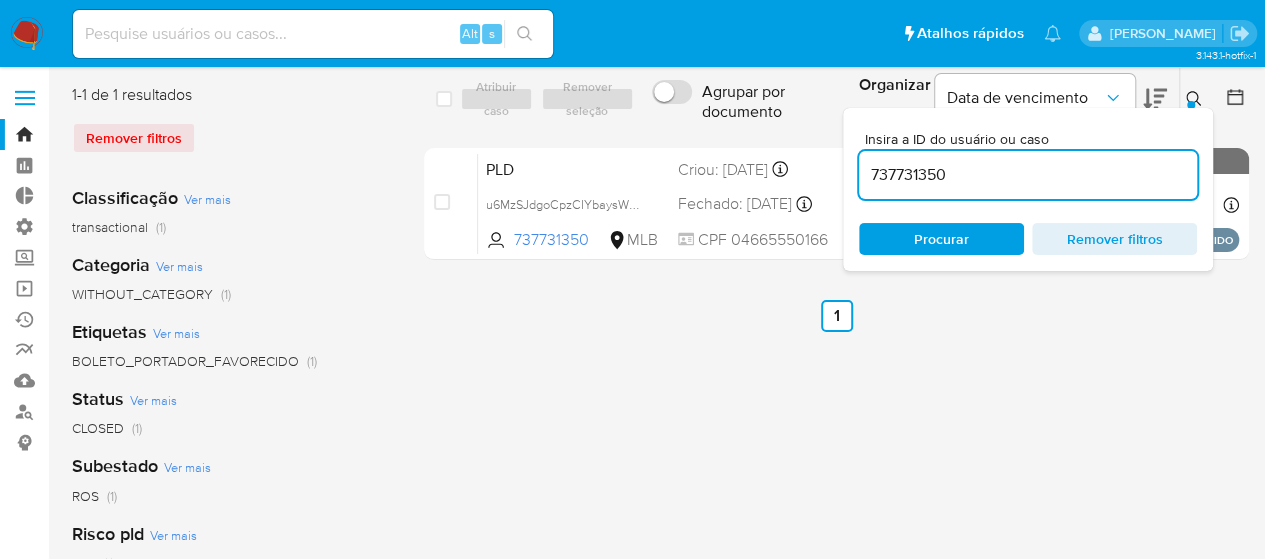 click at bounding box center [1196, 99] 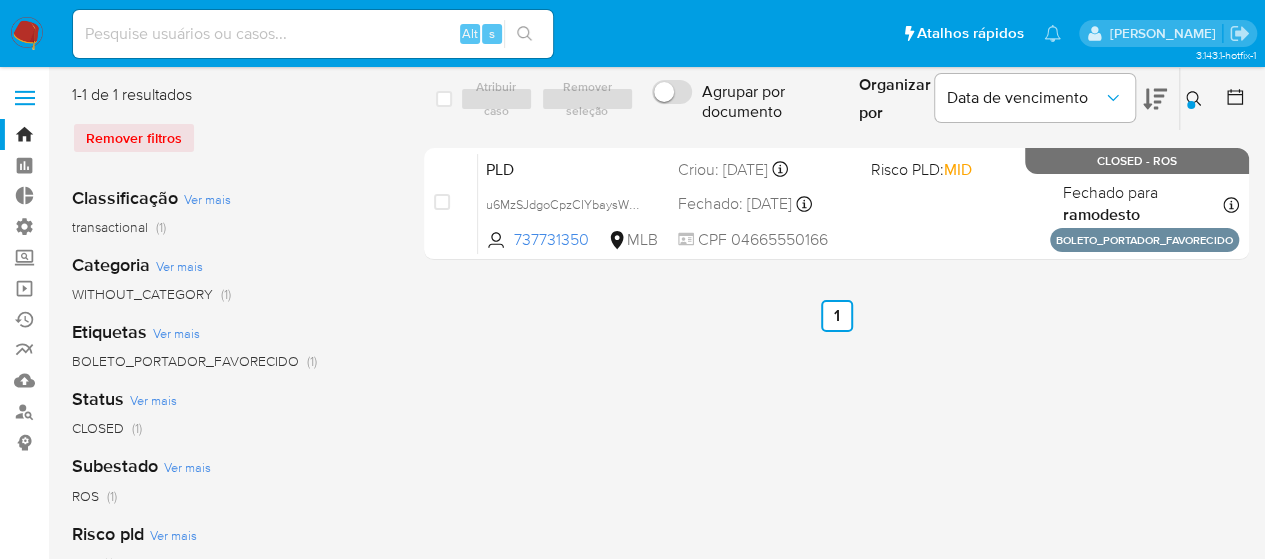 click 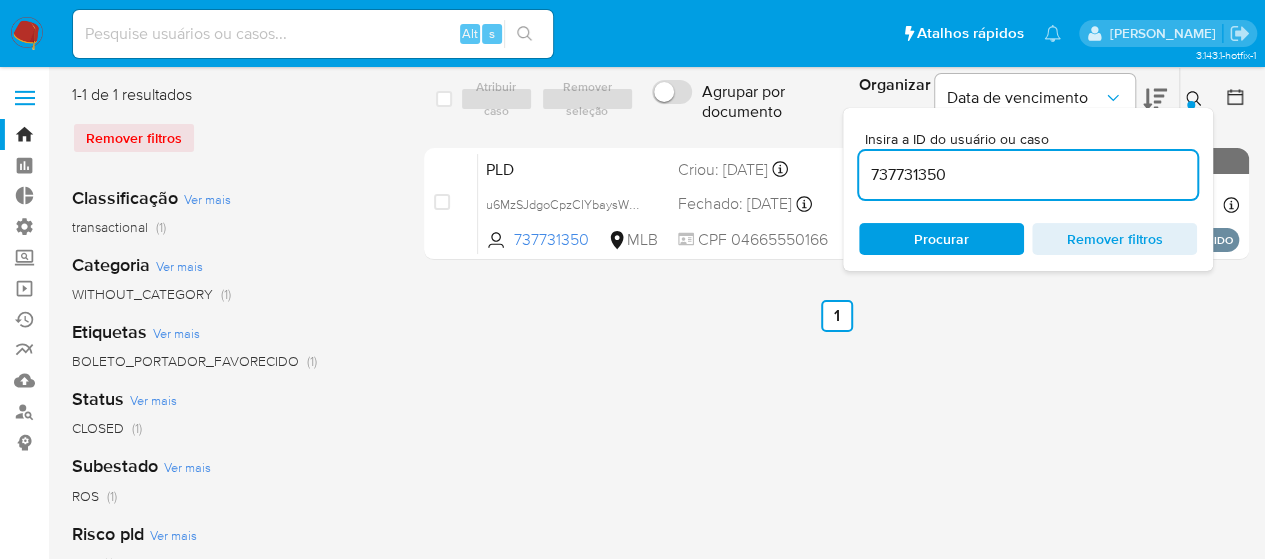 click on "737731350" at bounding box center (1028, 175) 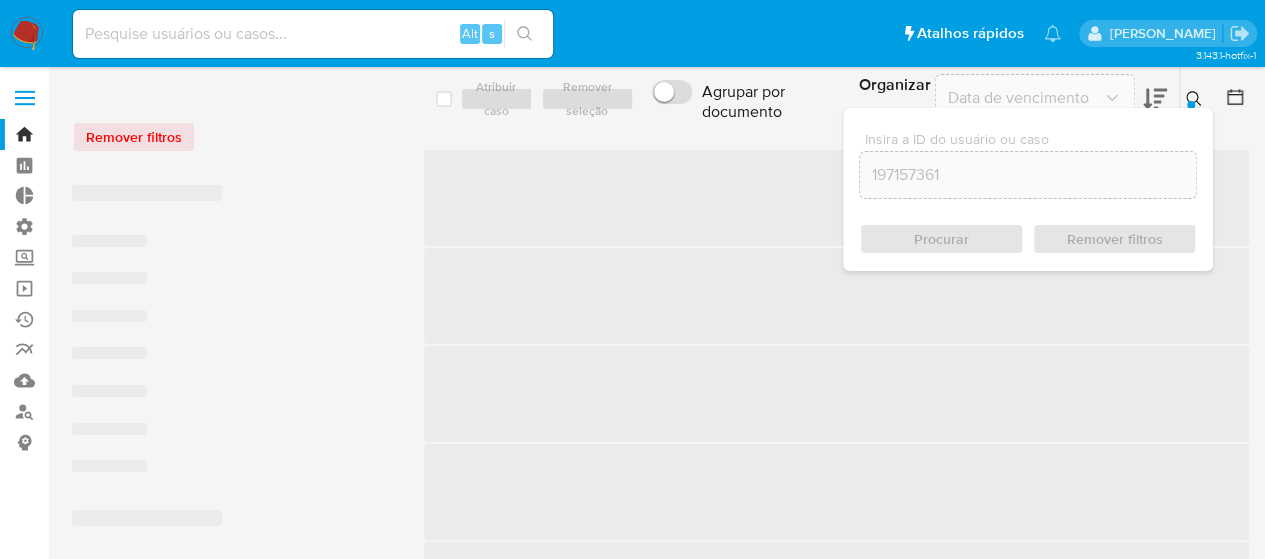 click at bounding box center (1196, 99) 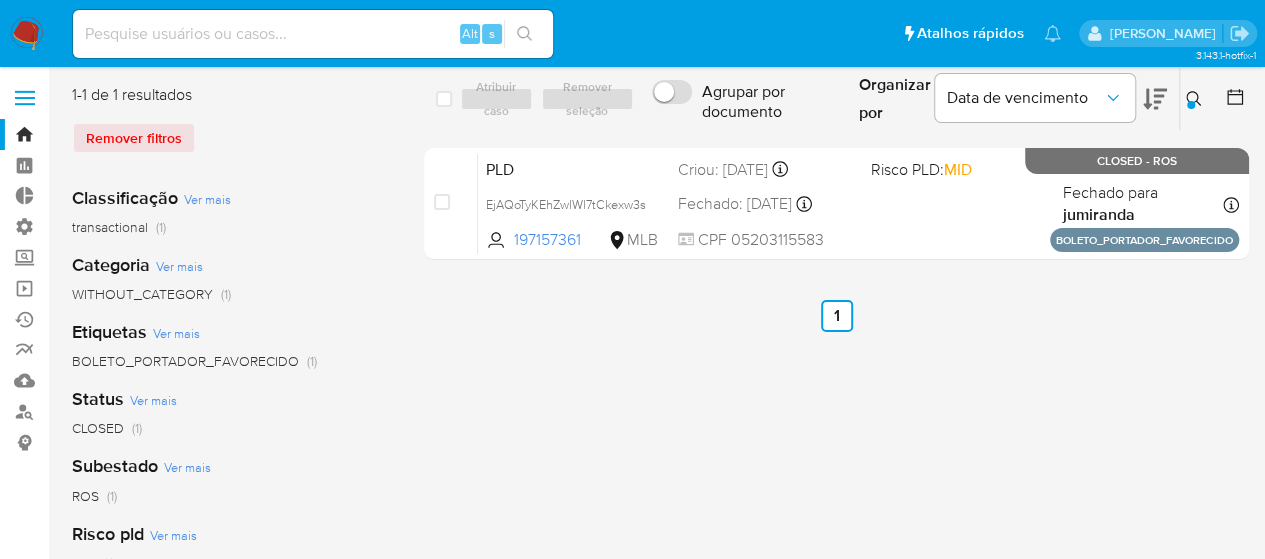 click 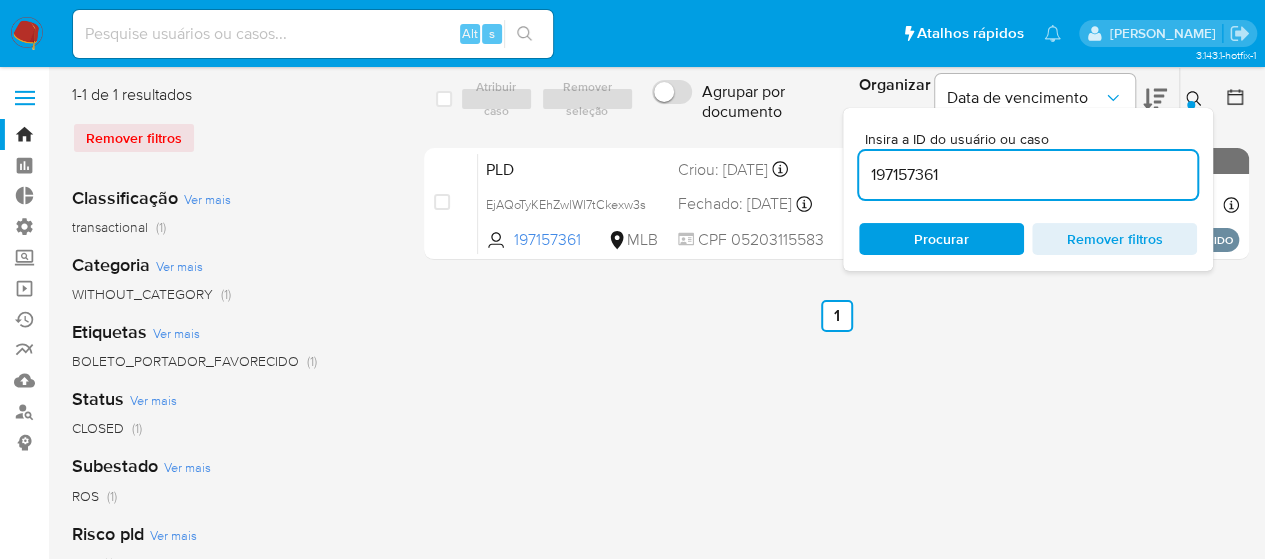 click on "197157361" at bounding box center (1028, 175) 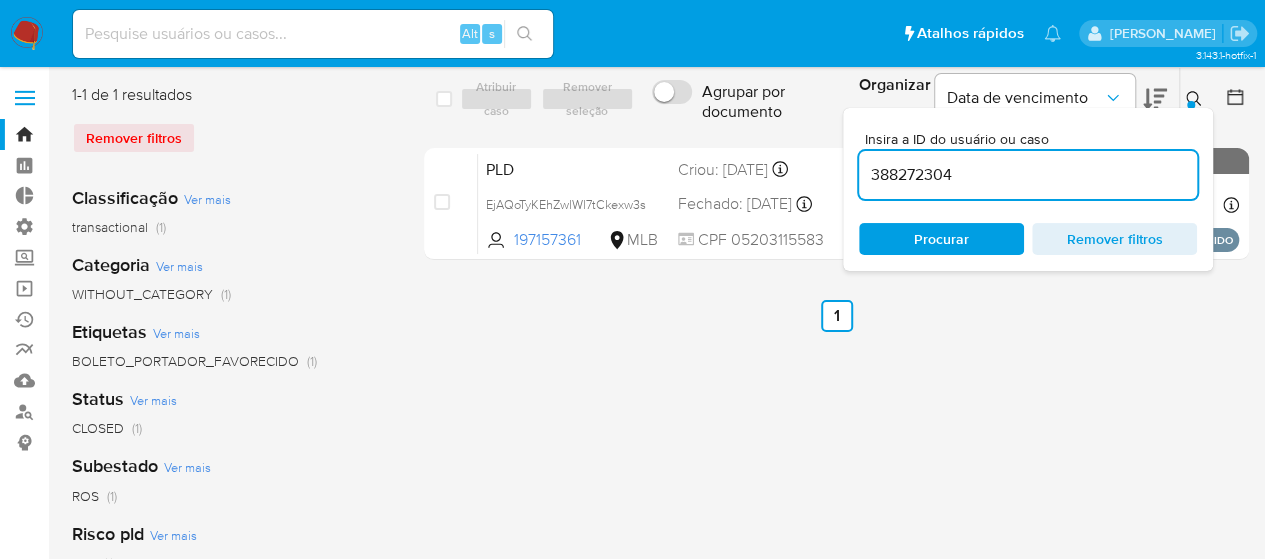 type on "388272304" 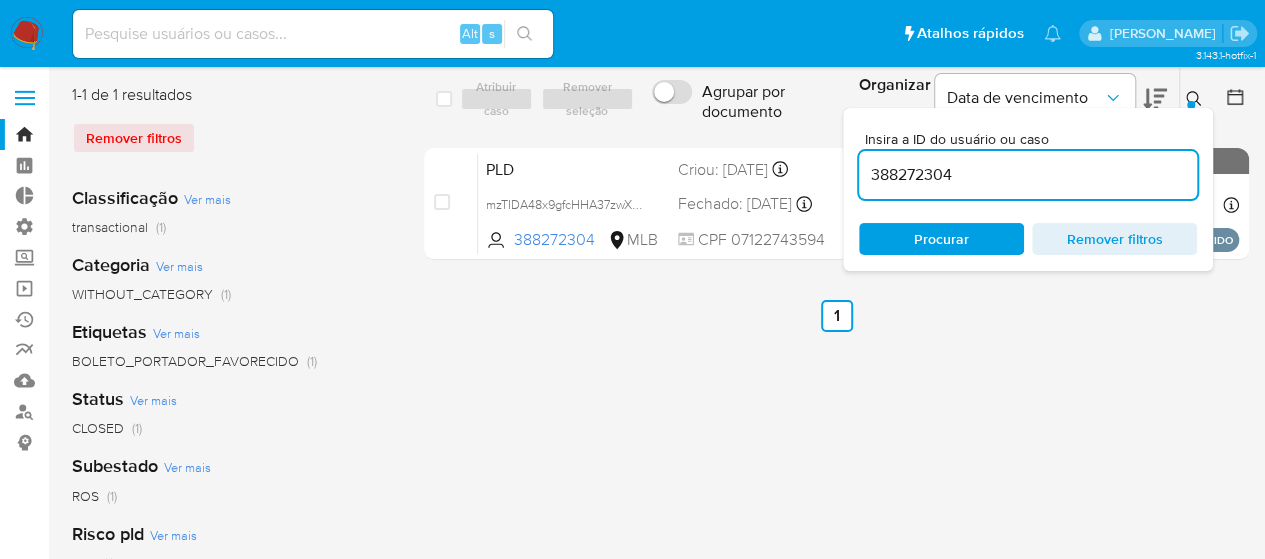 click at bounding box center (1196, 99) 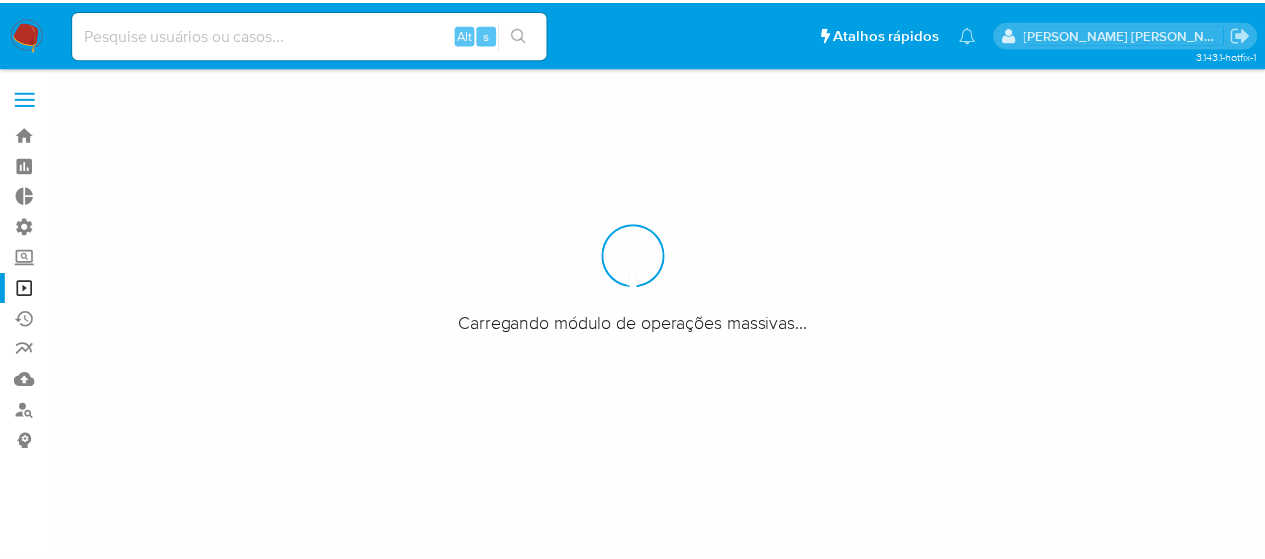 scroll, scrollTop: 0, scrollLeft: 0, axis: both 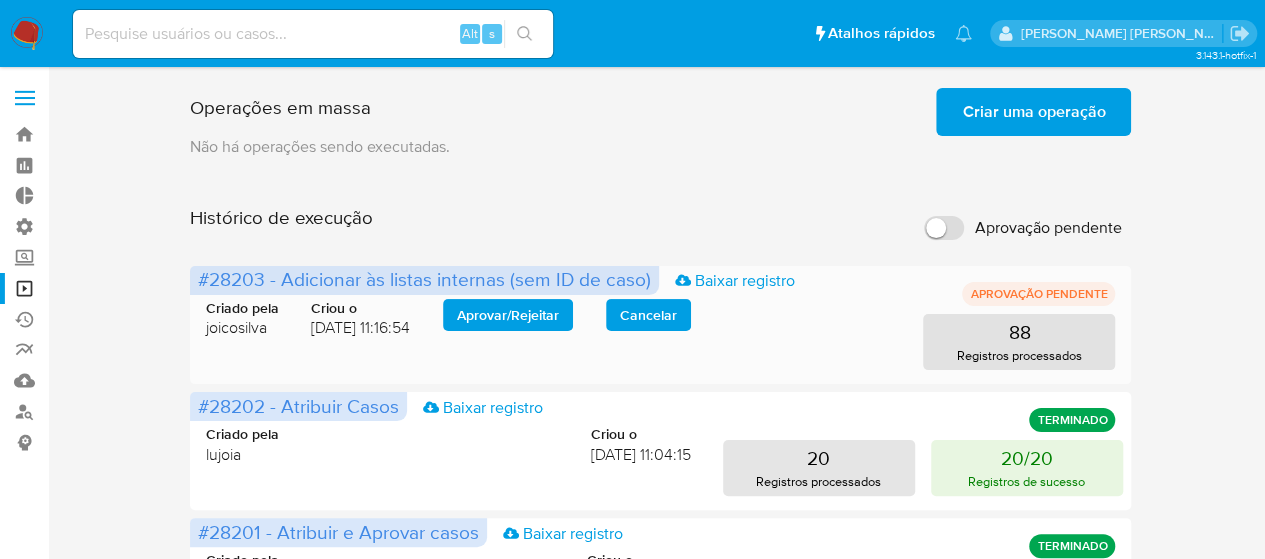 click on "Aprovar  /  Rejeitar" at bounding box center (508, 315) 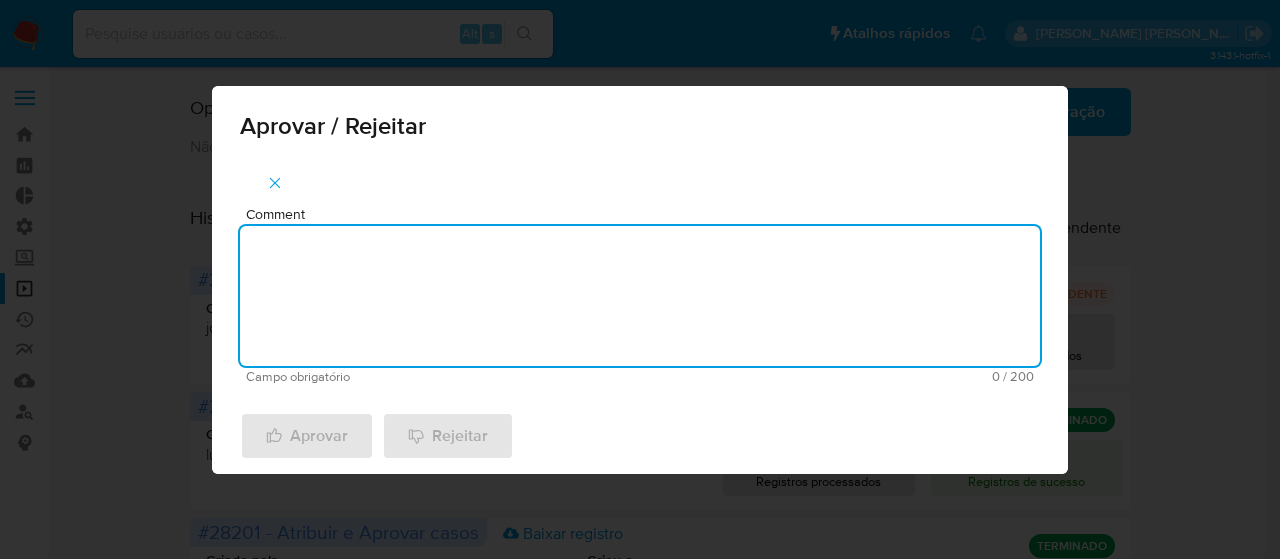 click on "Comment" at bounding box center [640, 296] 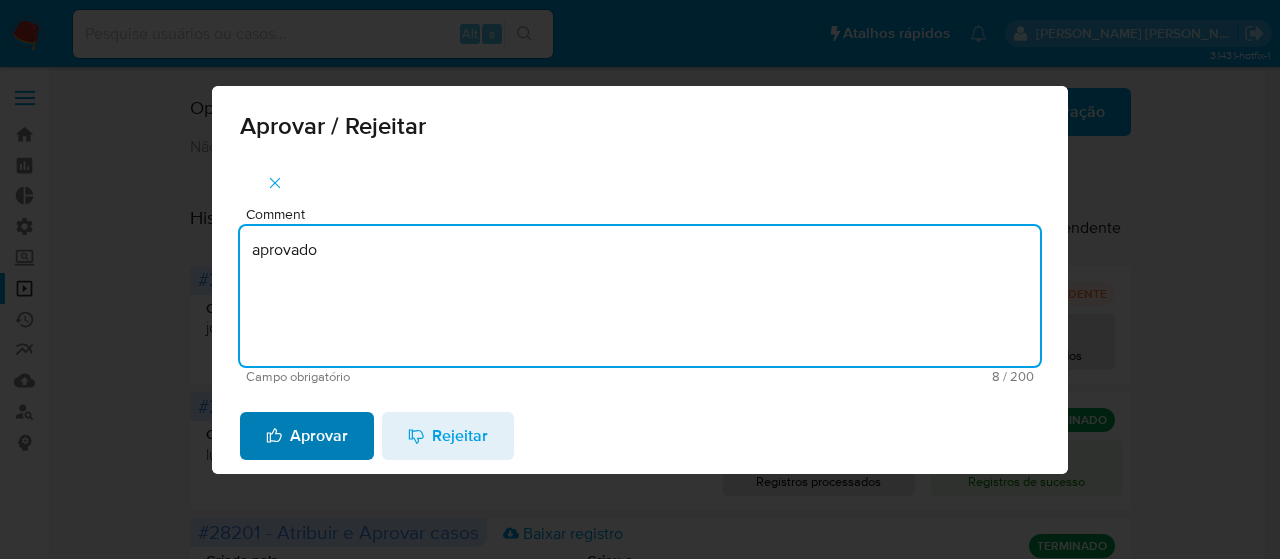 type on "aprovado" 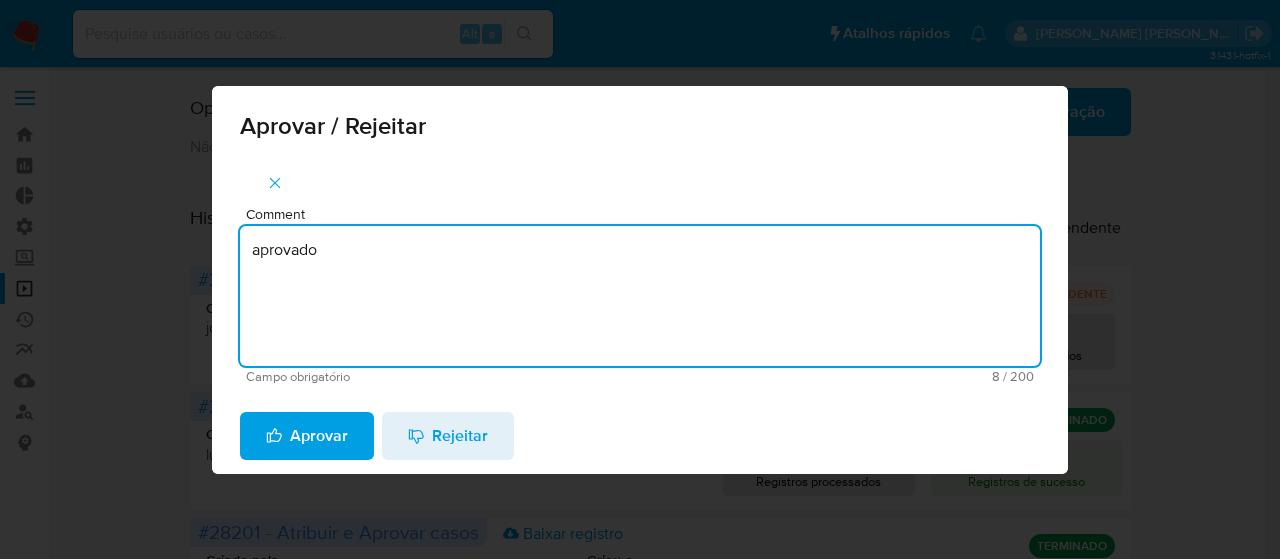 click on "Aprovar" at bounding box center (307, 436) 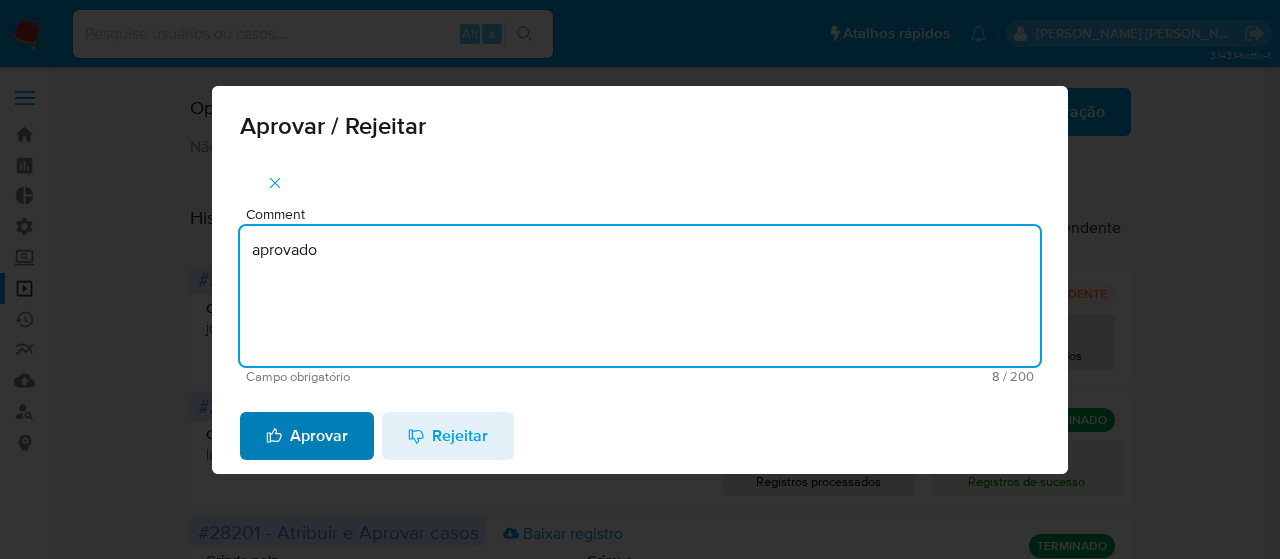 type 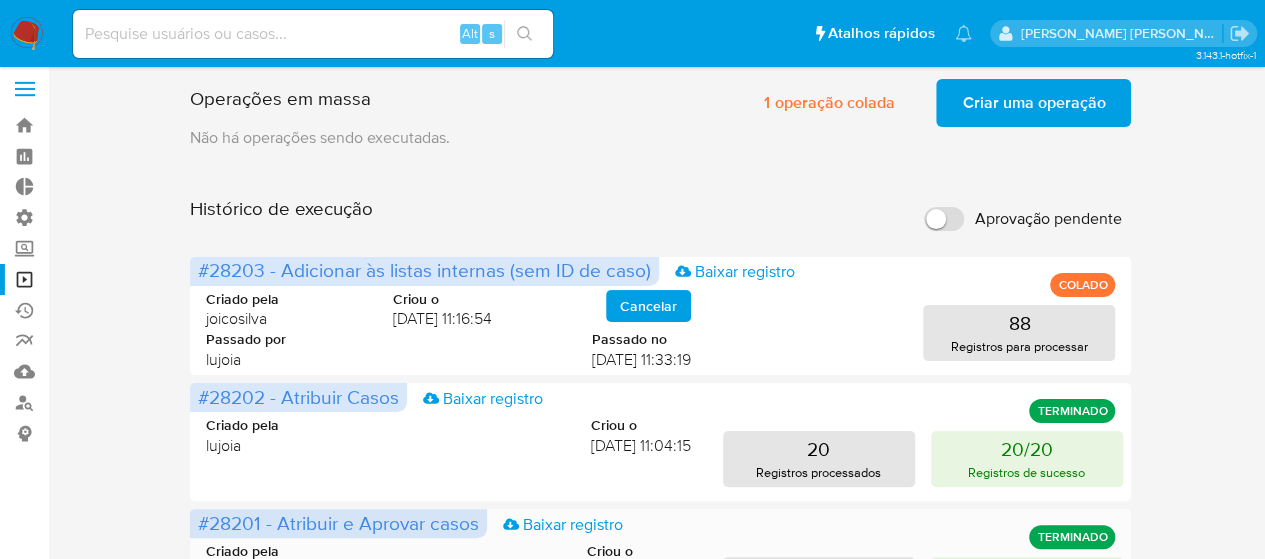 scroll, scrollTop: 0, scrollLeft: 0, axis: both 